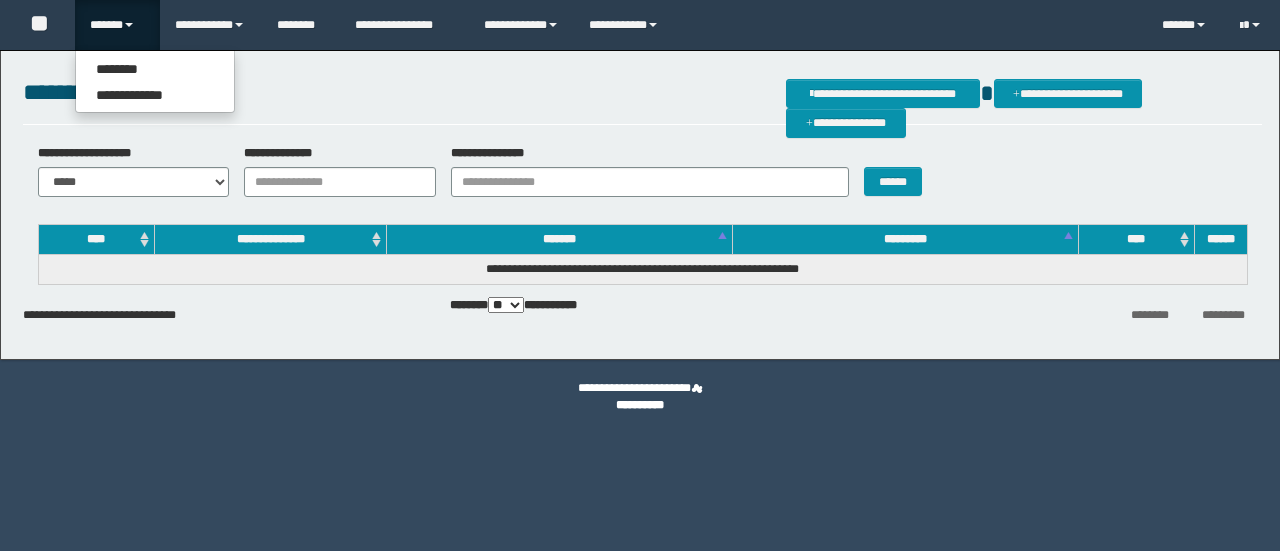 scroll, scrollTop: 0, scrollLeft: 0, axis: both 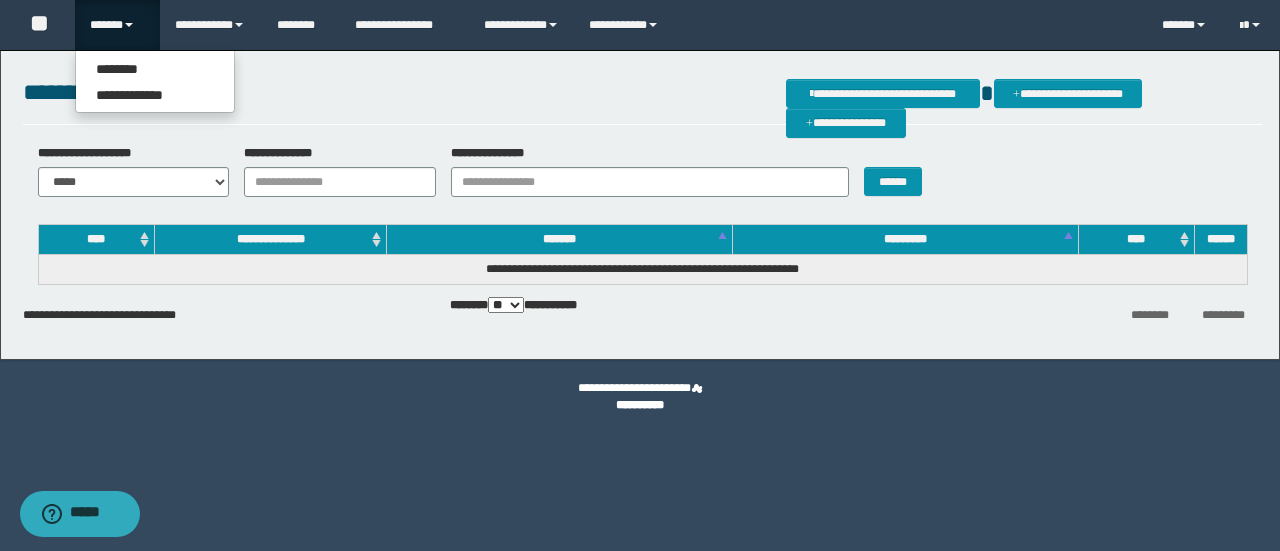 click on "**********" at bounding box center (155, 81) 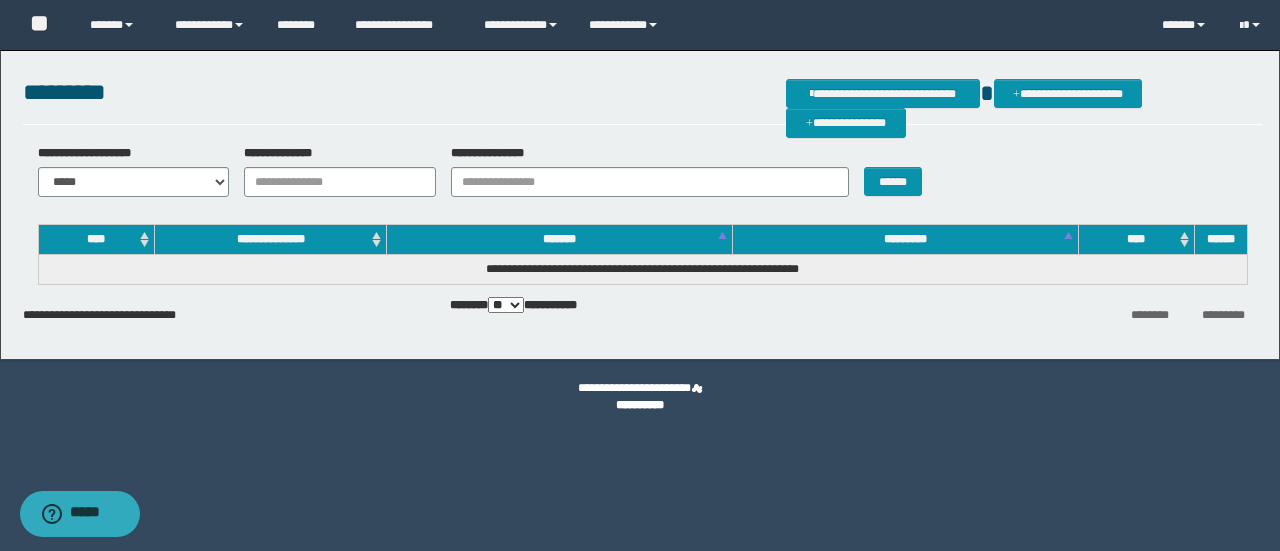 click on "**********" at bounding box center [642, 92] 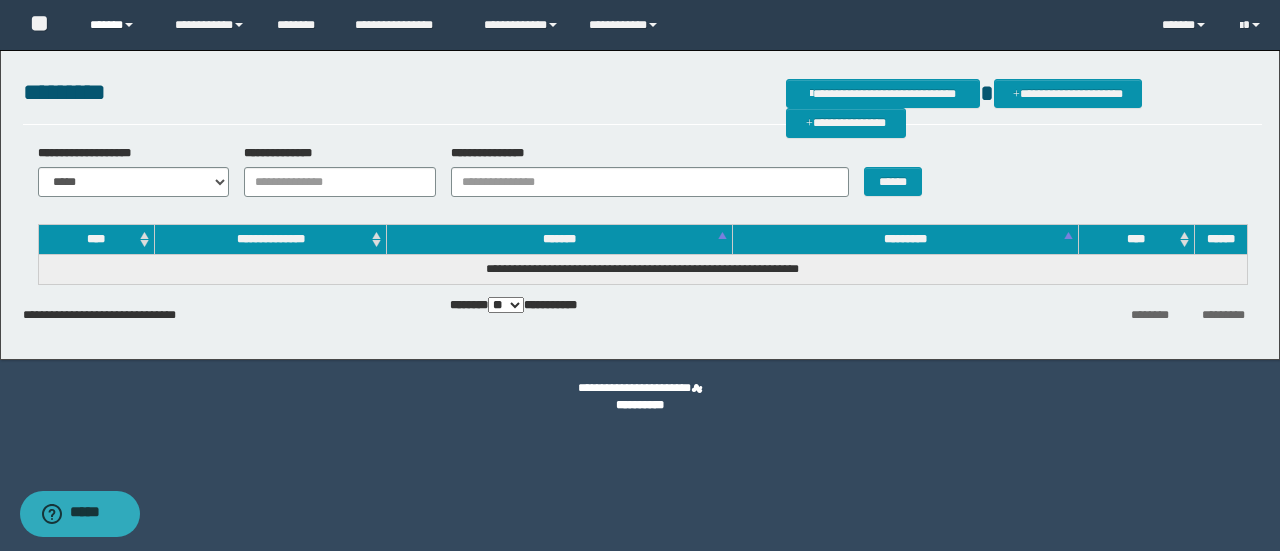 click on "******" at bounding box center [117, 25] 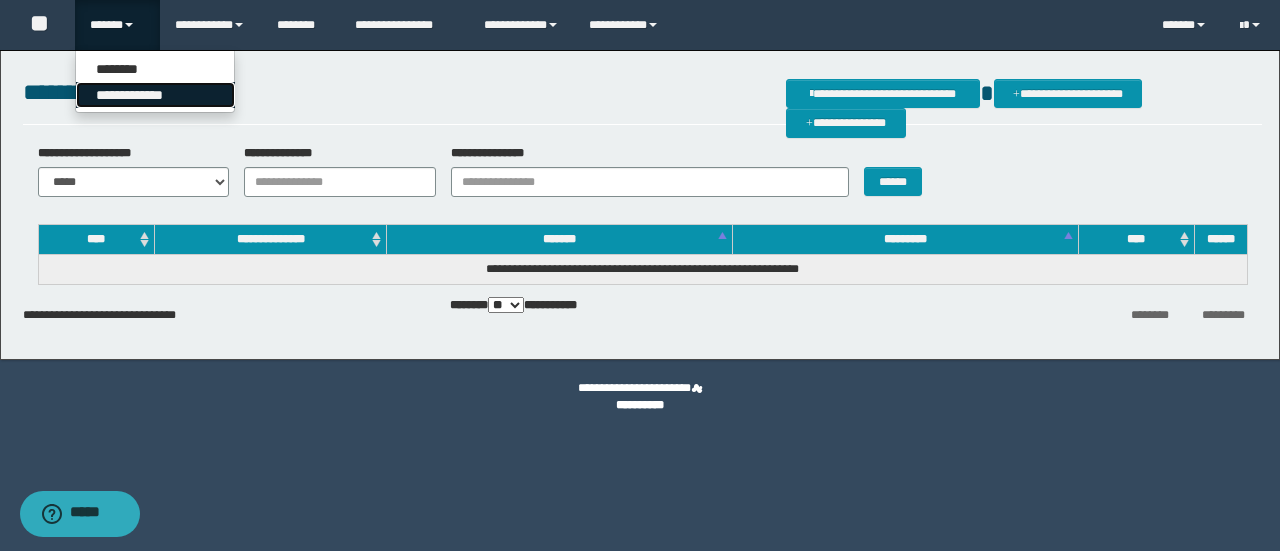 click on "**********" at bounding box center [155, 95] 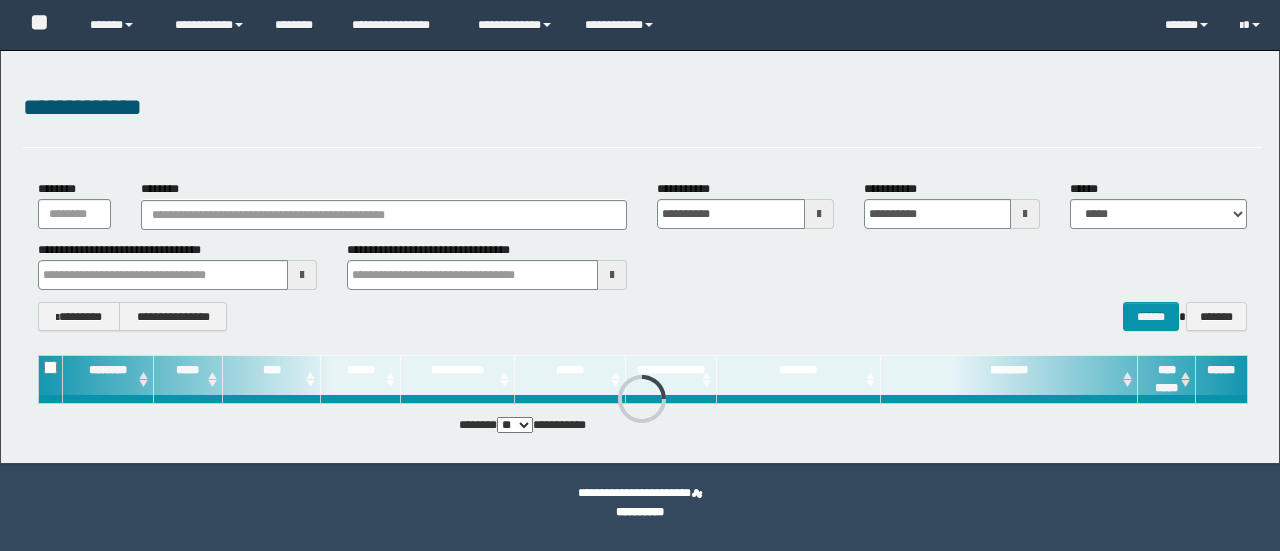 scroll, scrollTop: 0, scrollLeft: 0, axis: both 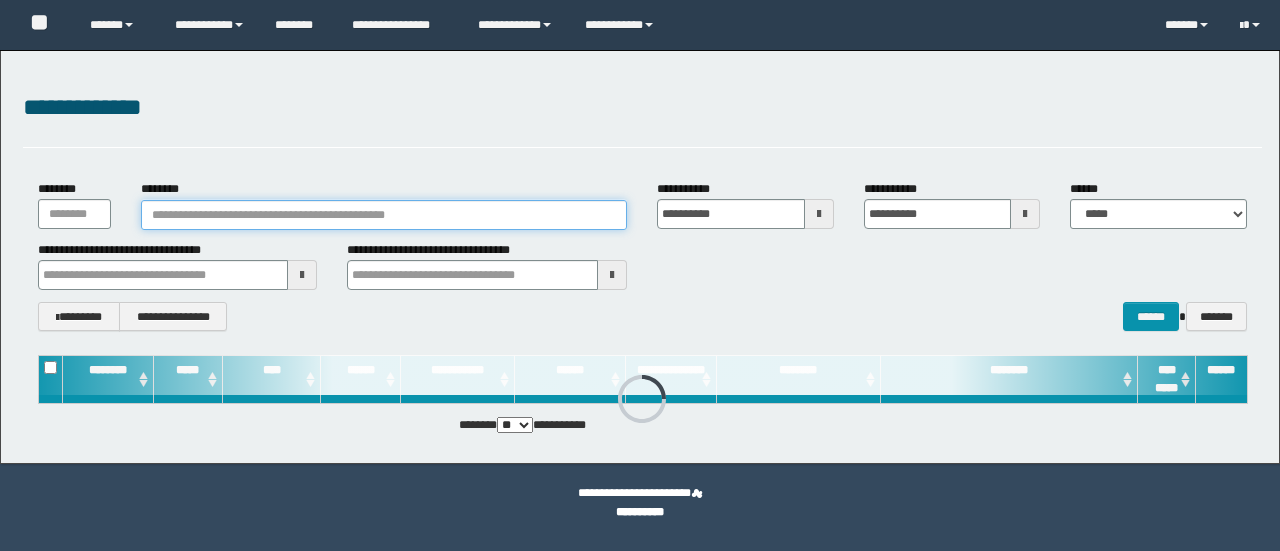 click on "********" at bounding box center [384, 215] 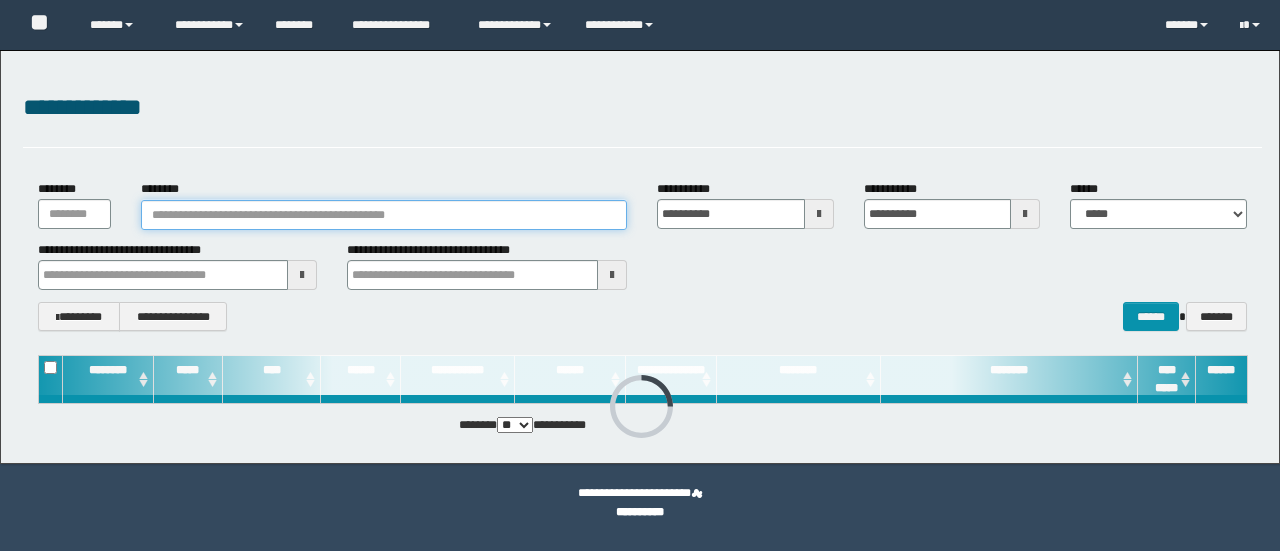 paste on "********" 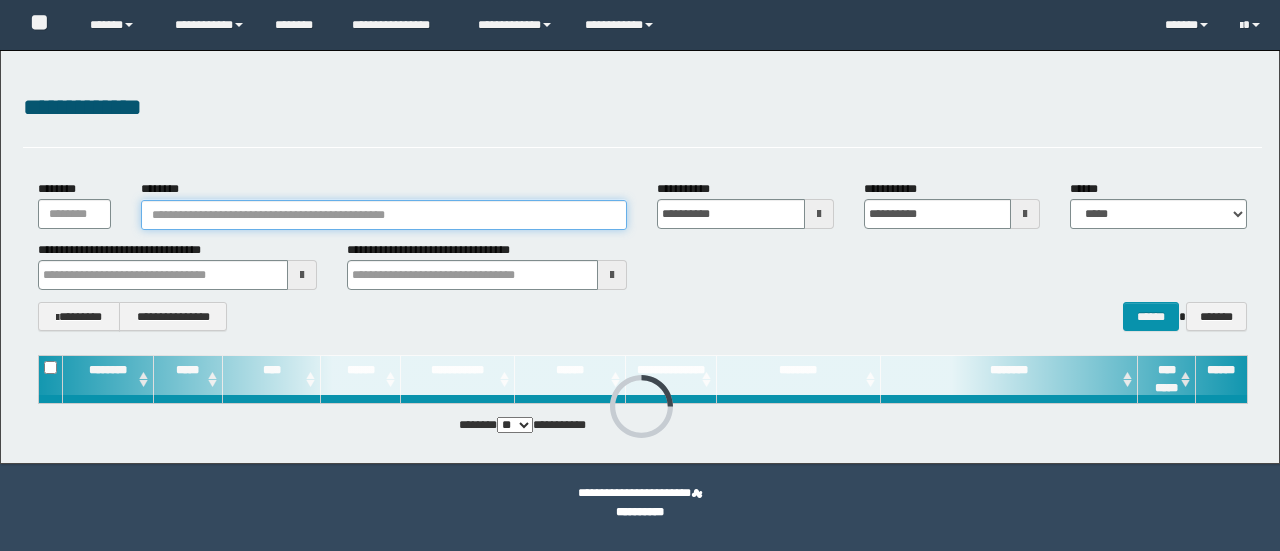 type on "********" 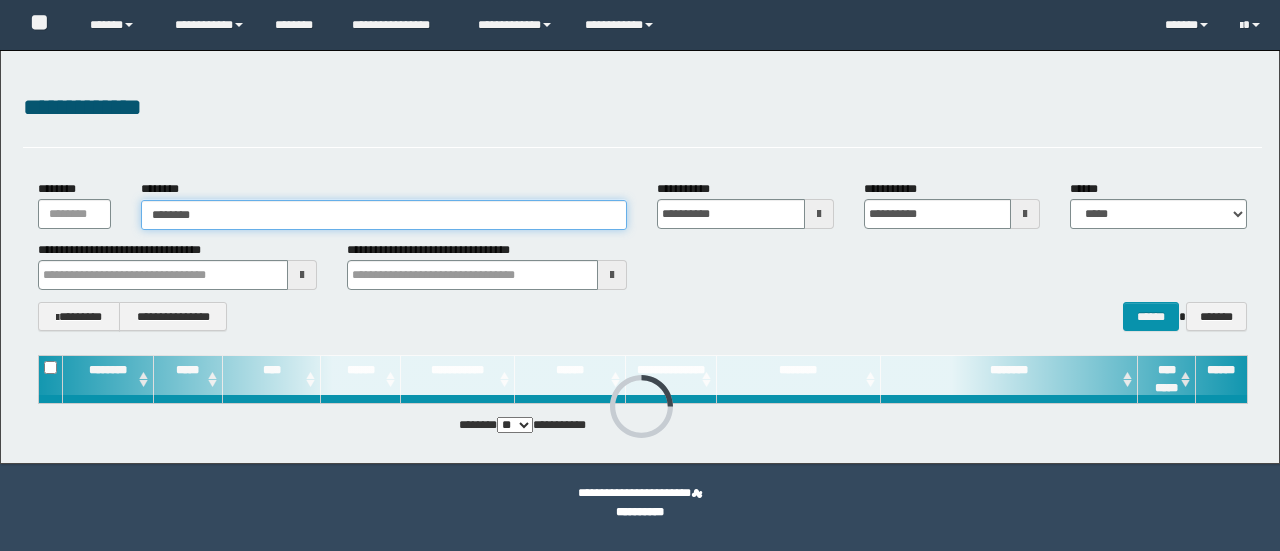 type on "********" 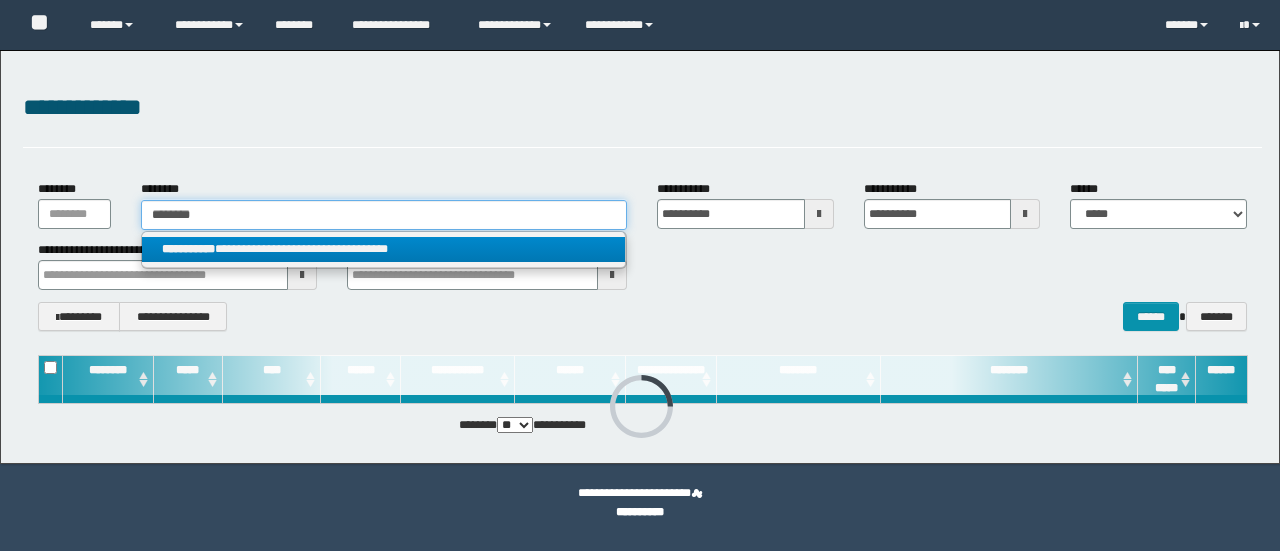 type on "********" 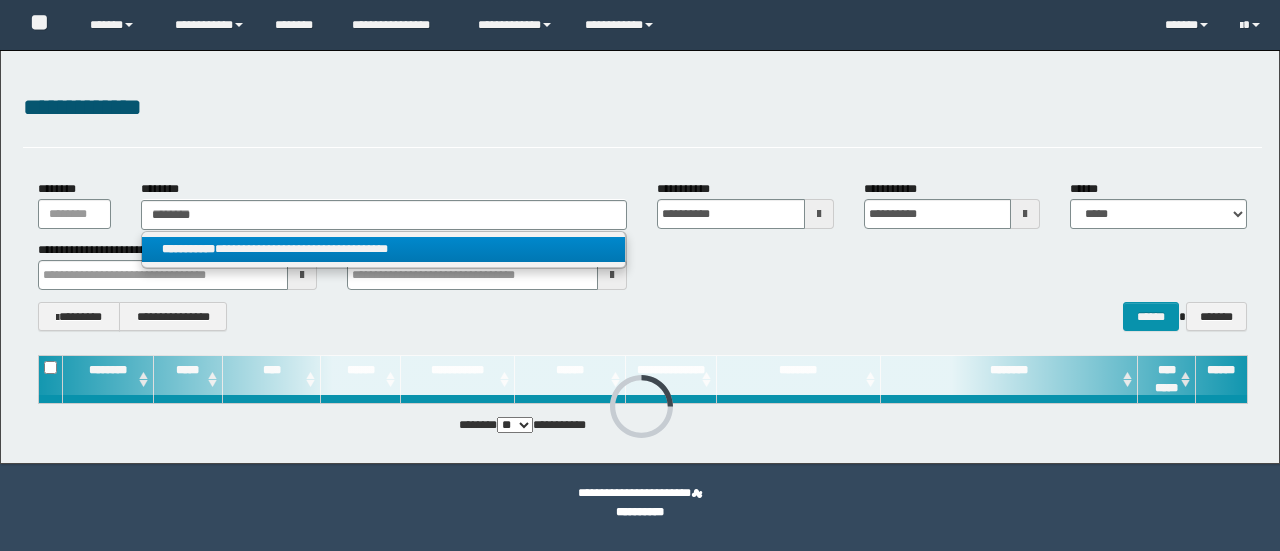 click on "**********" at bounding box center (384, 249) 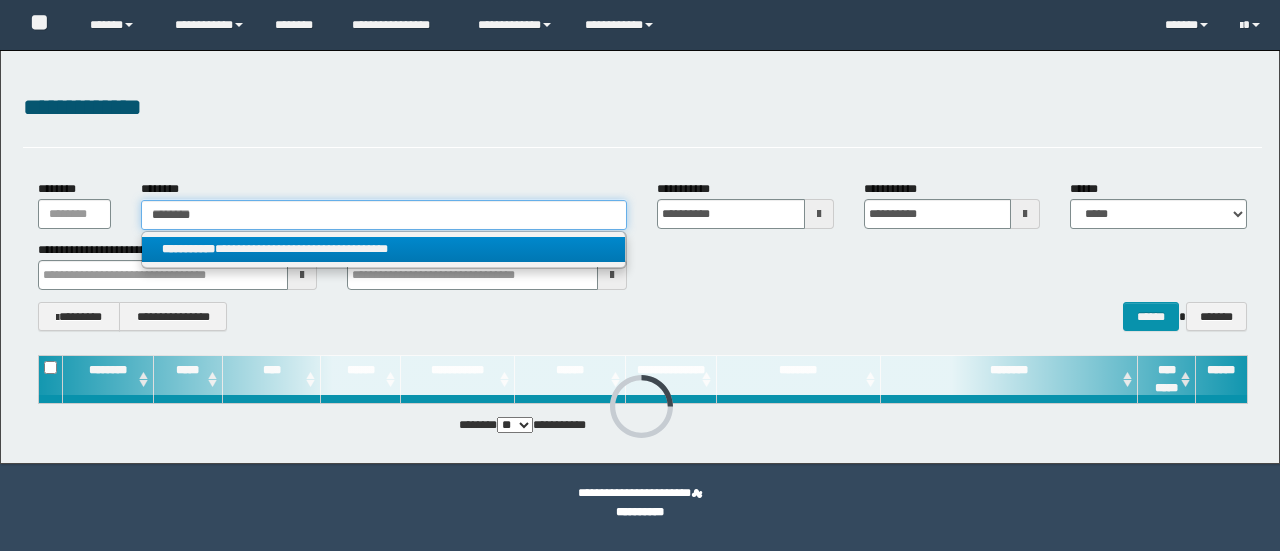 type 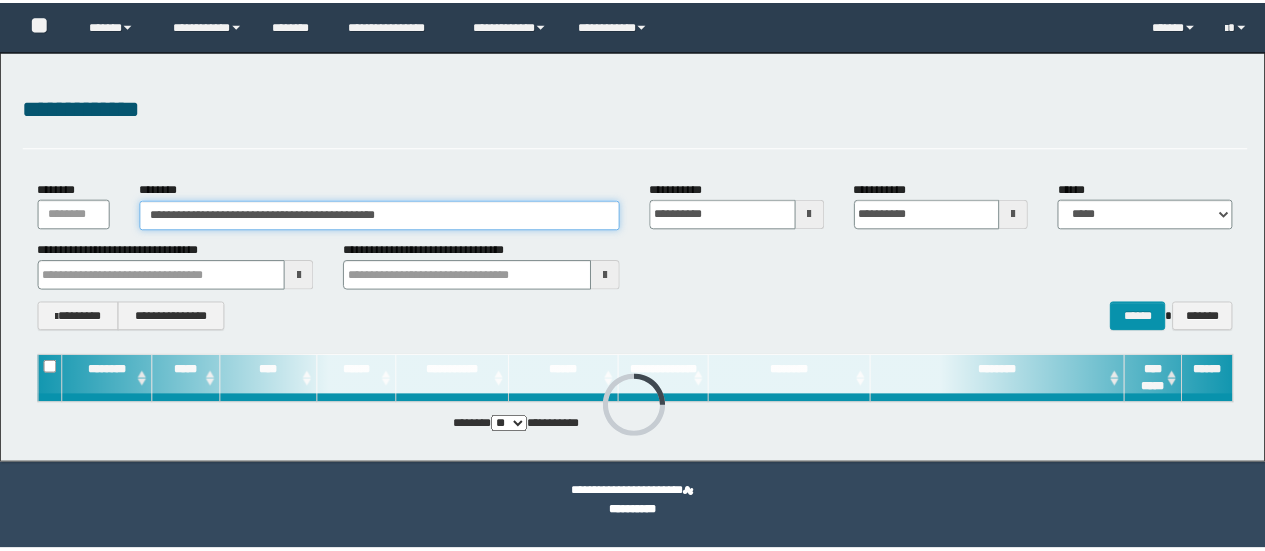 scroll, scrollTop: 0, scrollLeft: 0, axis: both 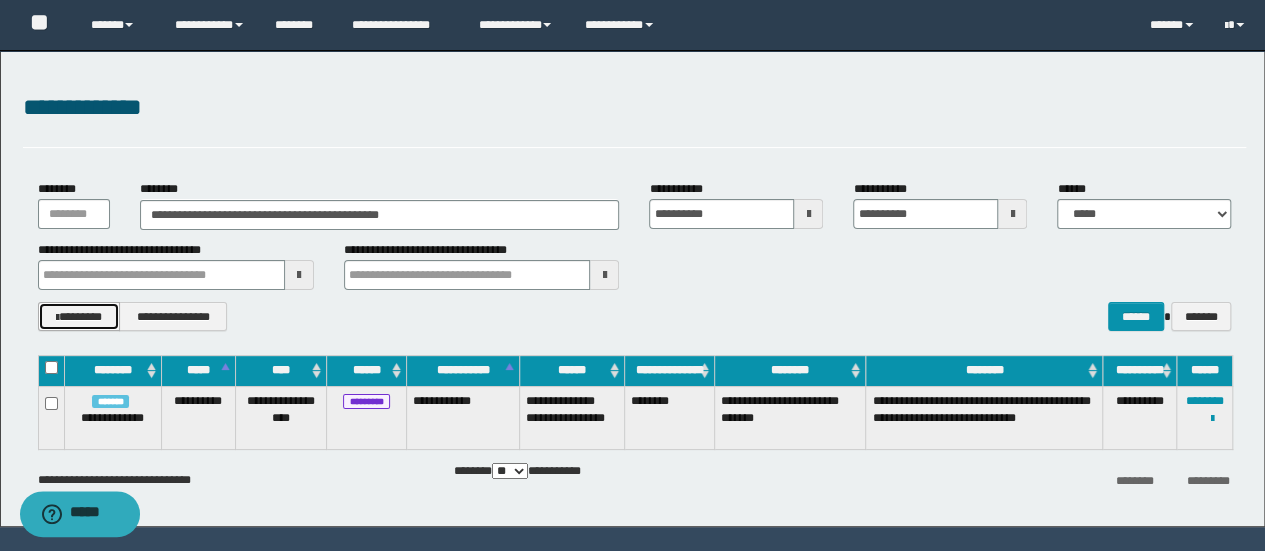 click on "********" at bounding box center (79, 316) 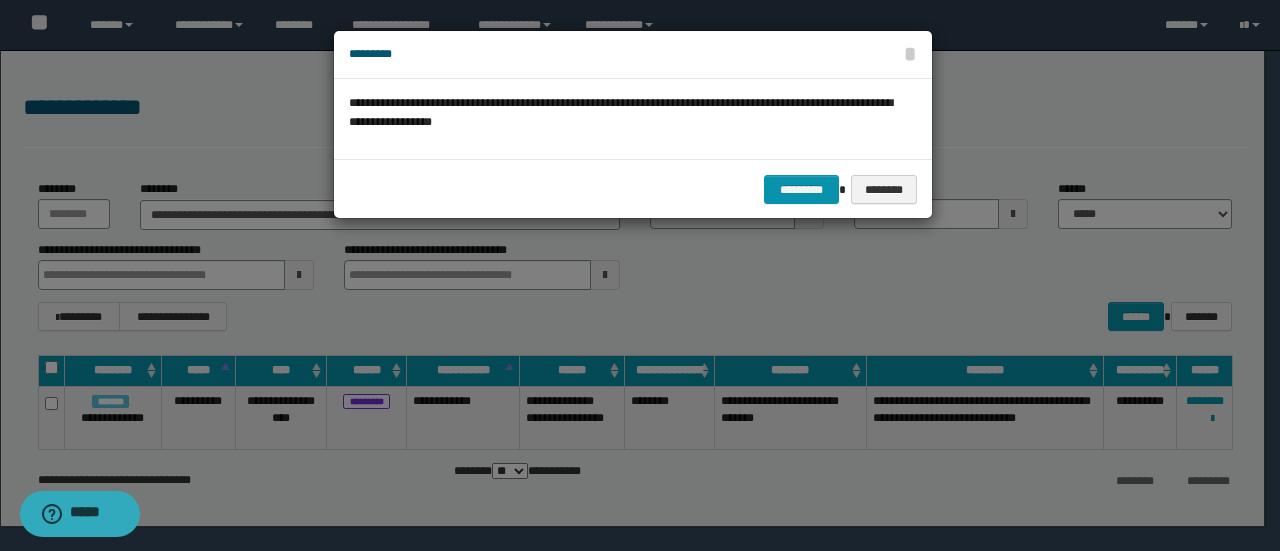 click on "*********
********" at bounding box center [633, 189] 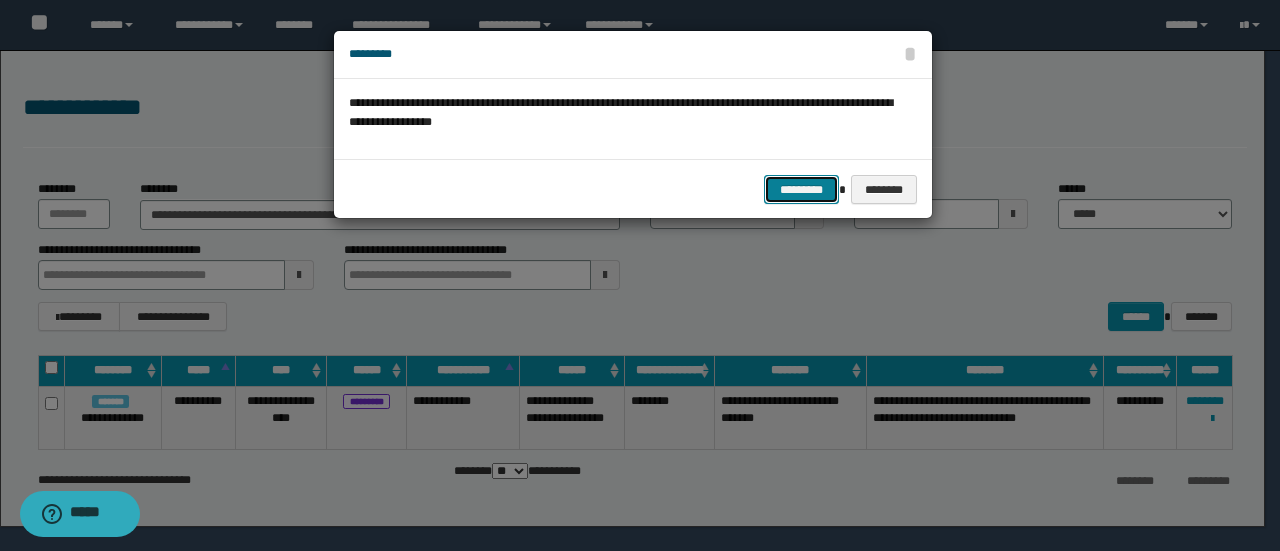 click on "*********" at bounding box center [801, 189] 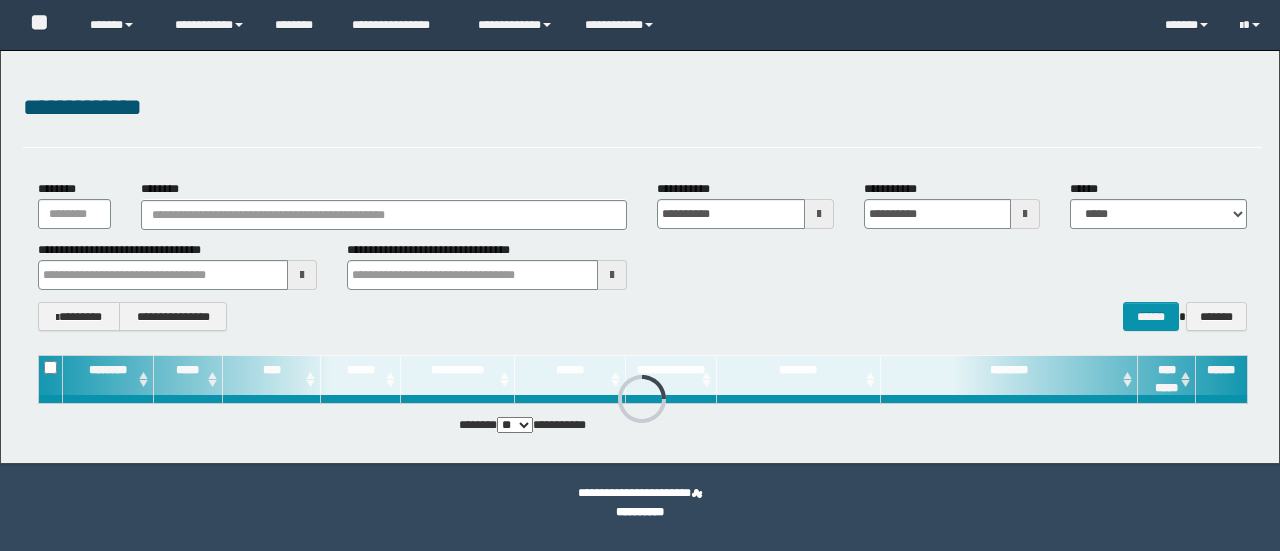 scroll, scrollTop: 0, scrollLeft: 0, axis: both 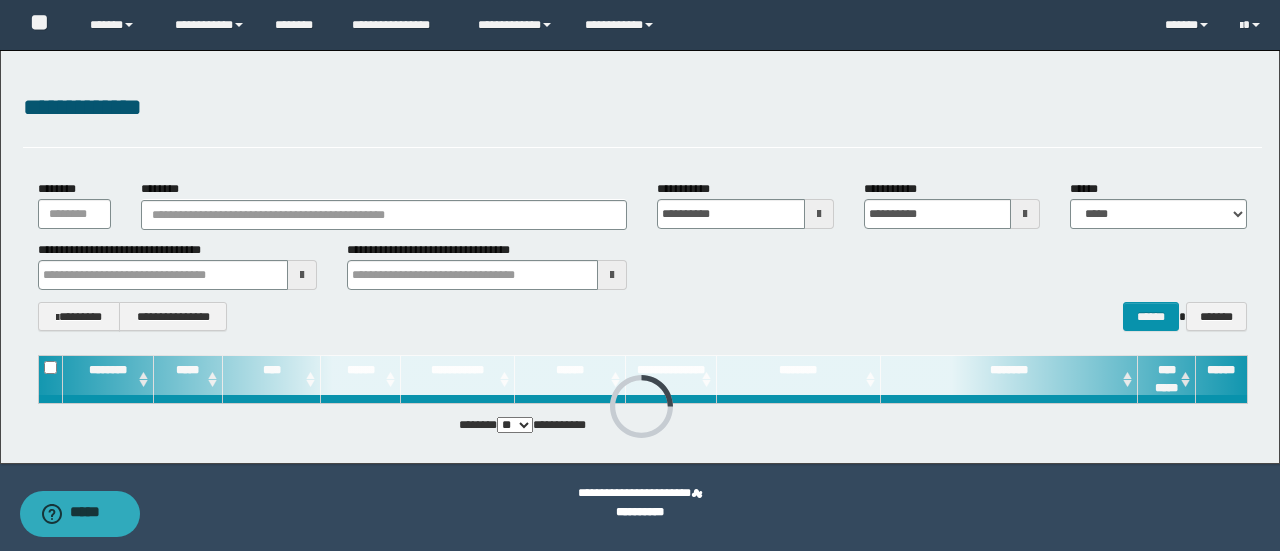 type on "**********" 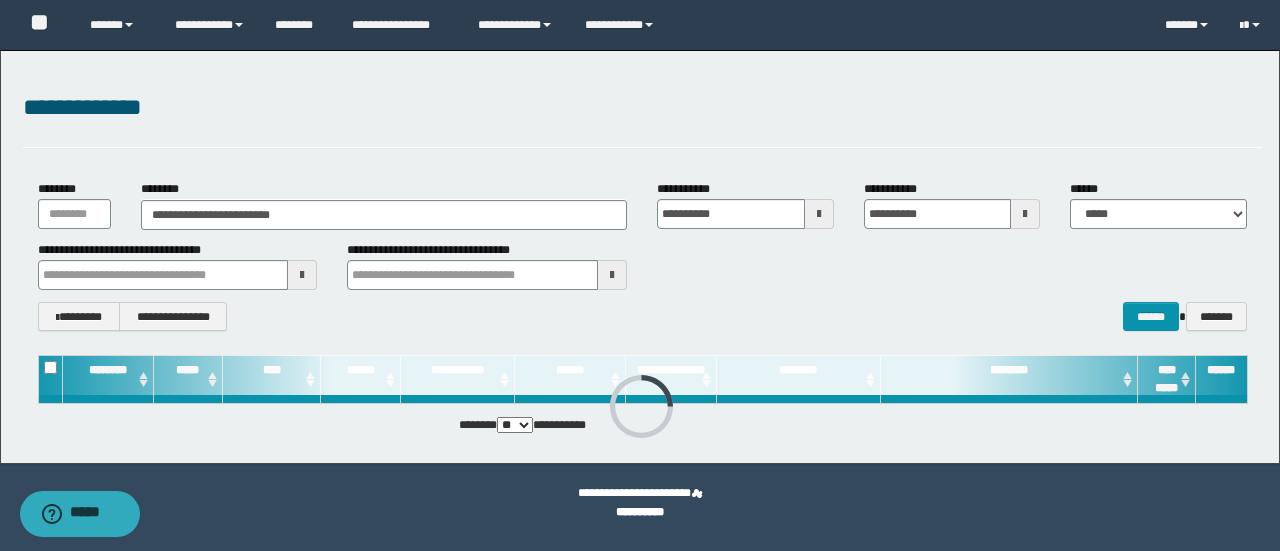 type on "**********" 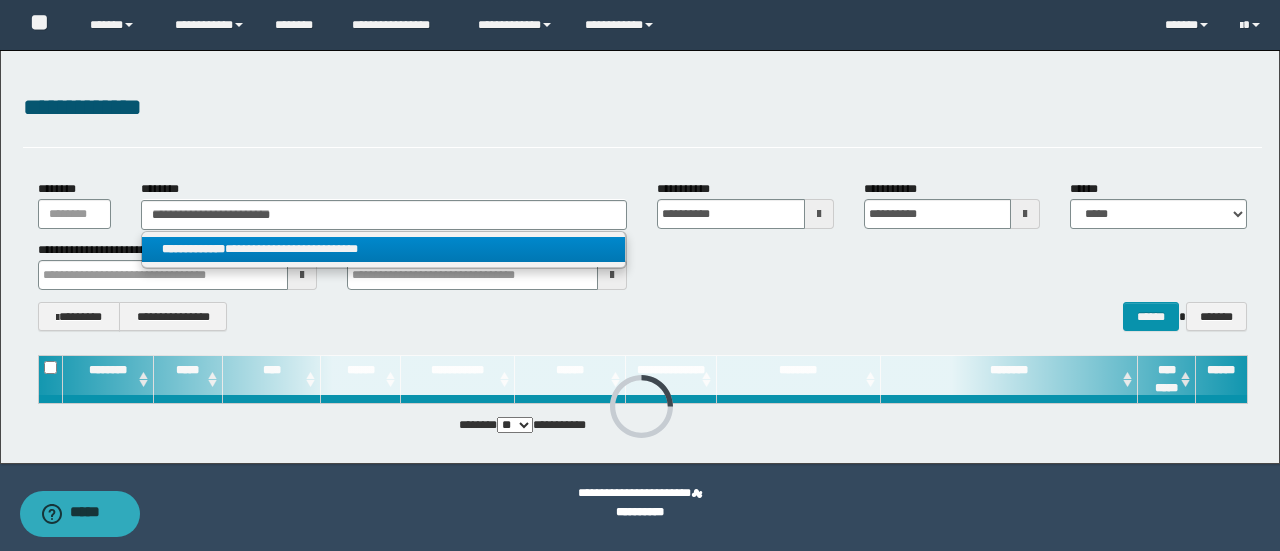 type on "**********" 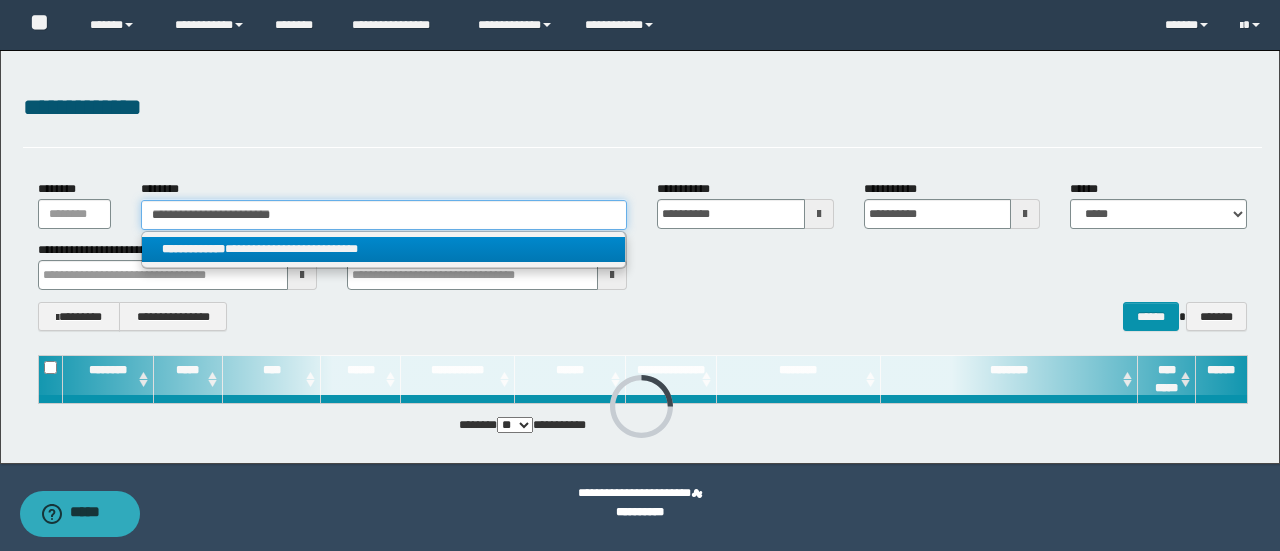 type 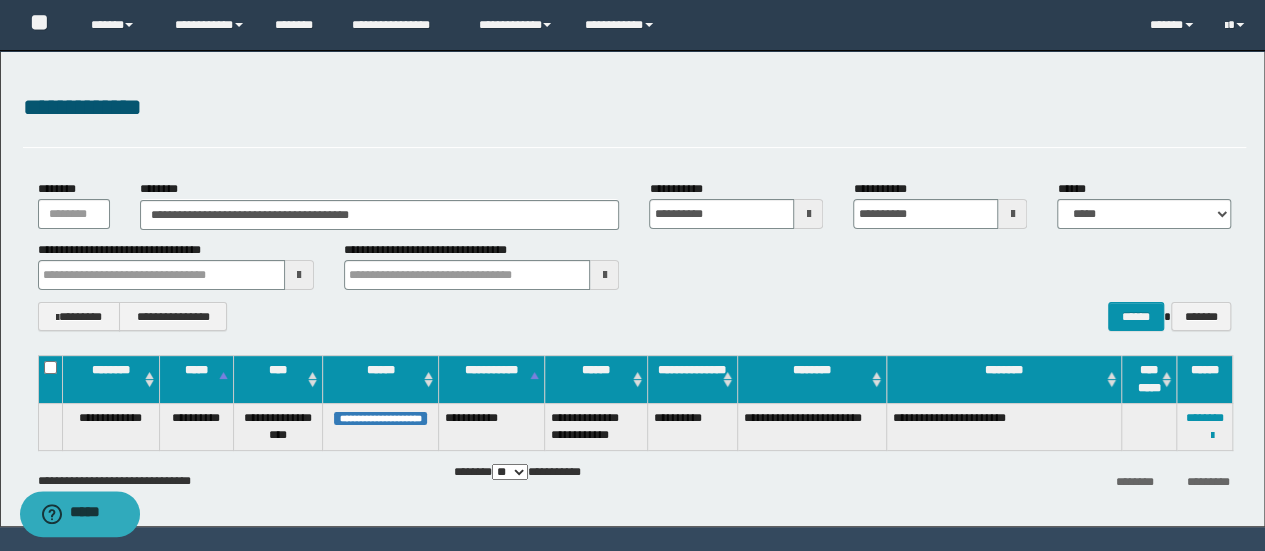 click on "**********" at bounding box center [692, 426] 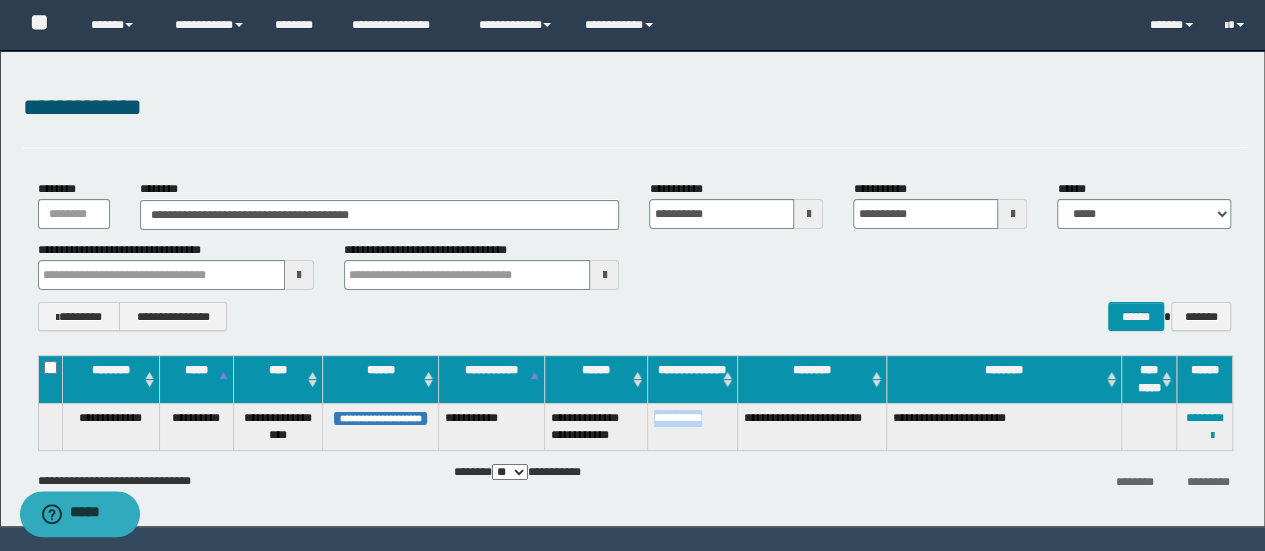 click on "**********" at bounding box center (692, 426) 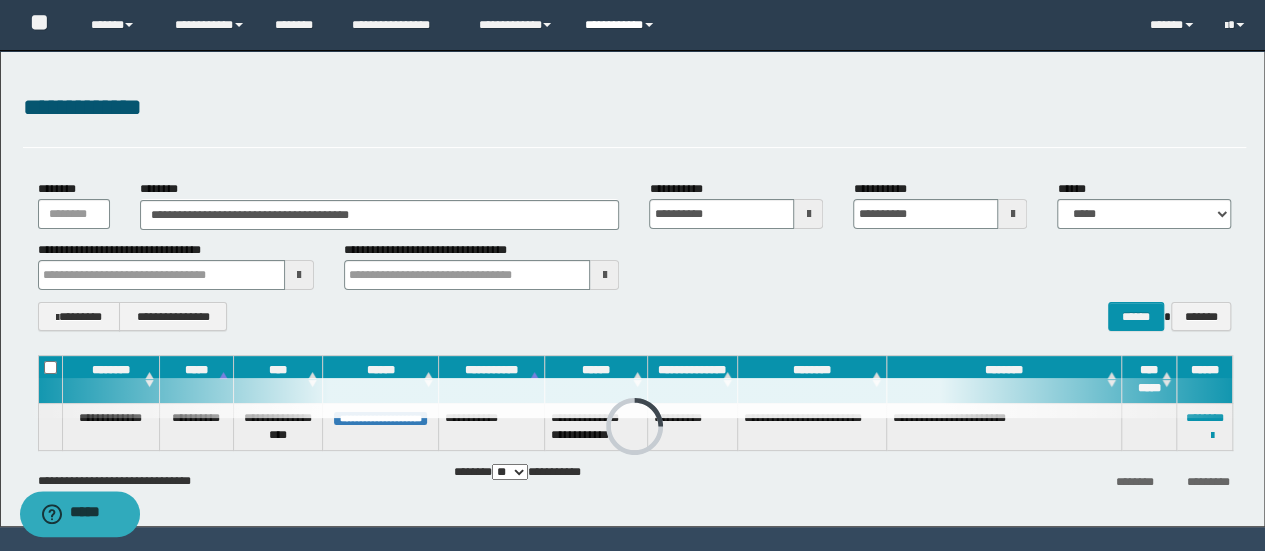 click on "**********" at bounding box center (622, 25) 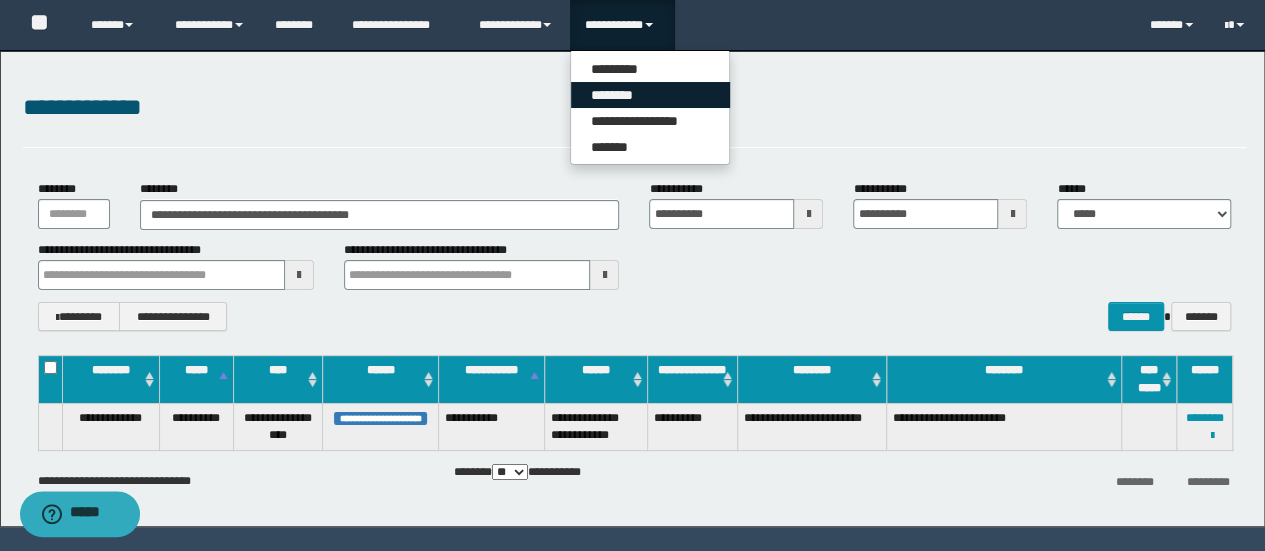 click on "********" at bounding box center [650, 95] 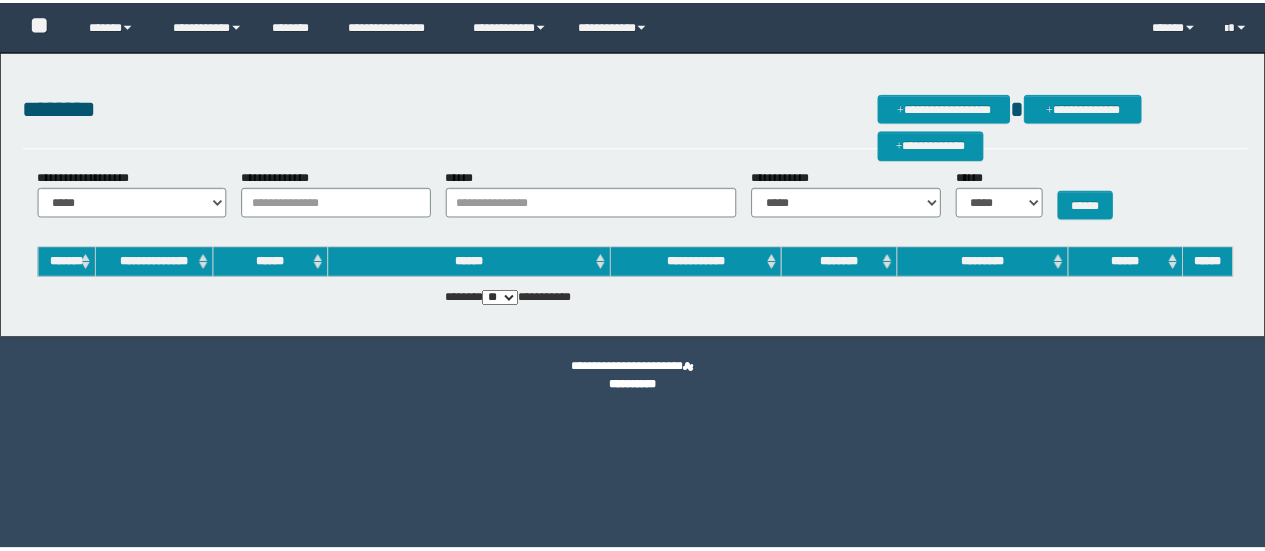 scroll, scrollTop: 0, scrollLeft: 0, axis: both 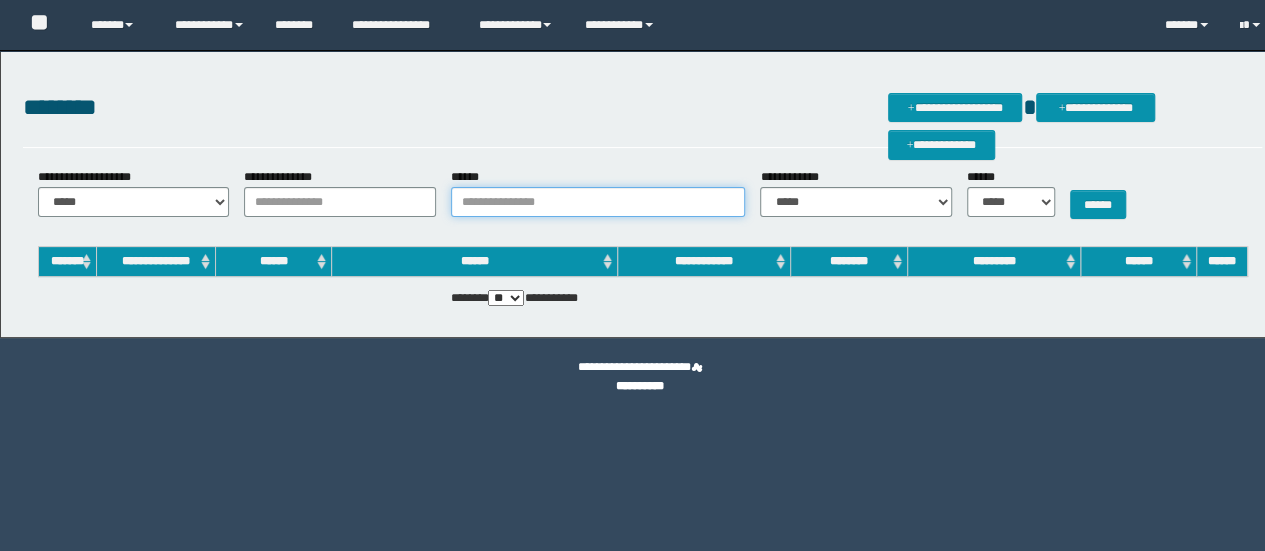 click on "******" at bounding box center (598, 202) 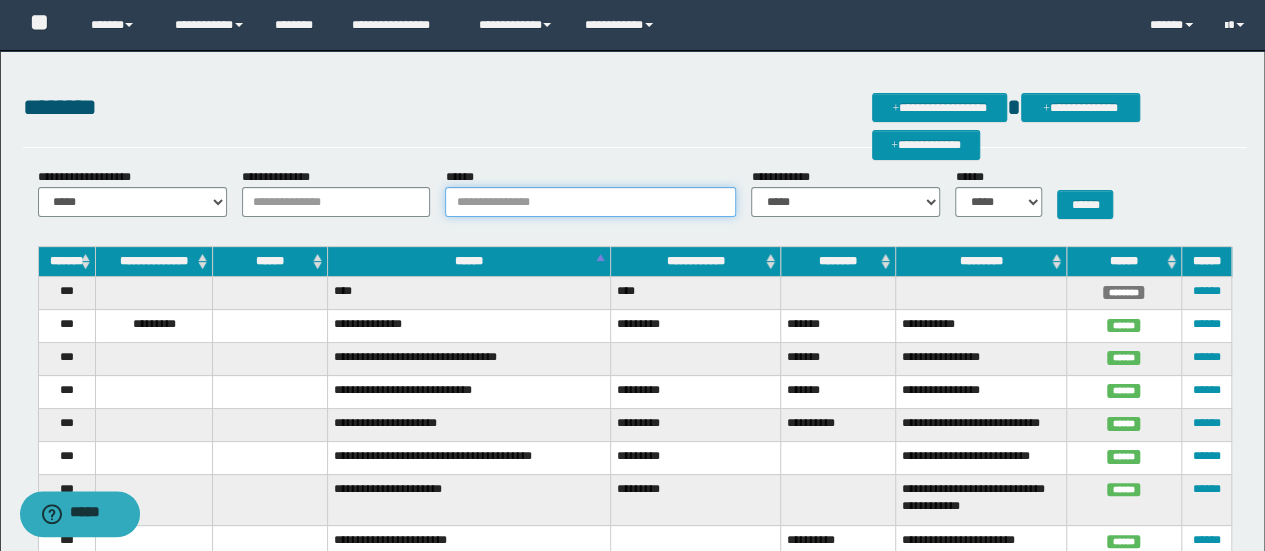 paste on "**********" 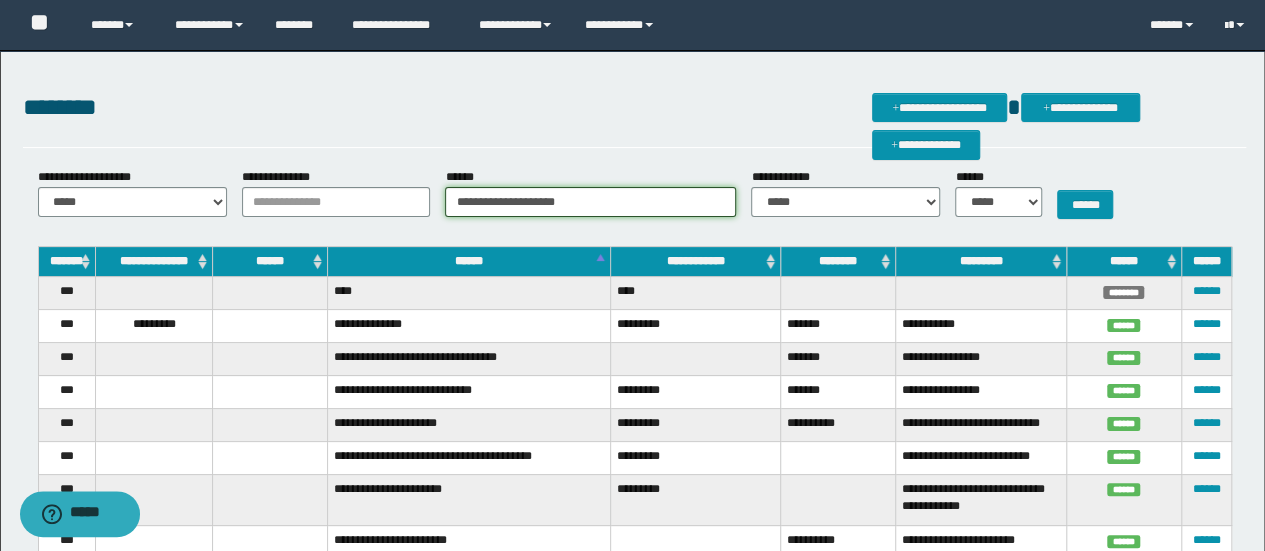 type on "**********" 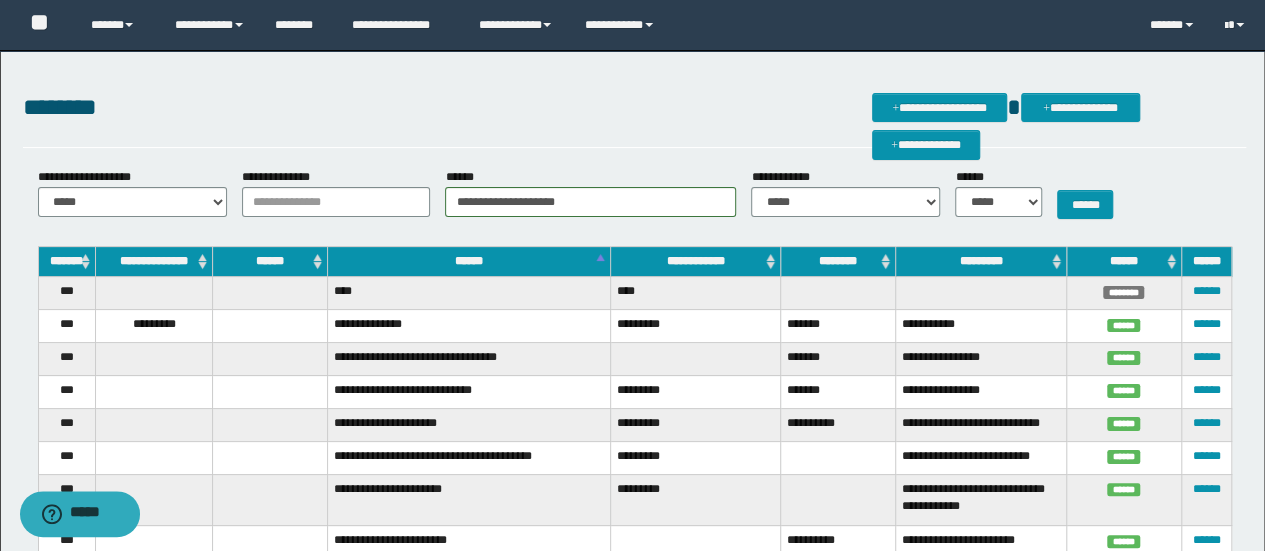click on "**********" at bounding box center [632, 1118] 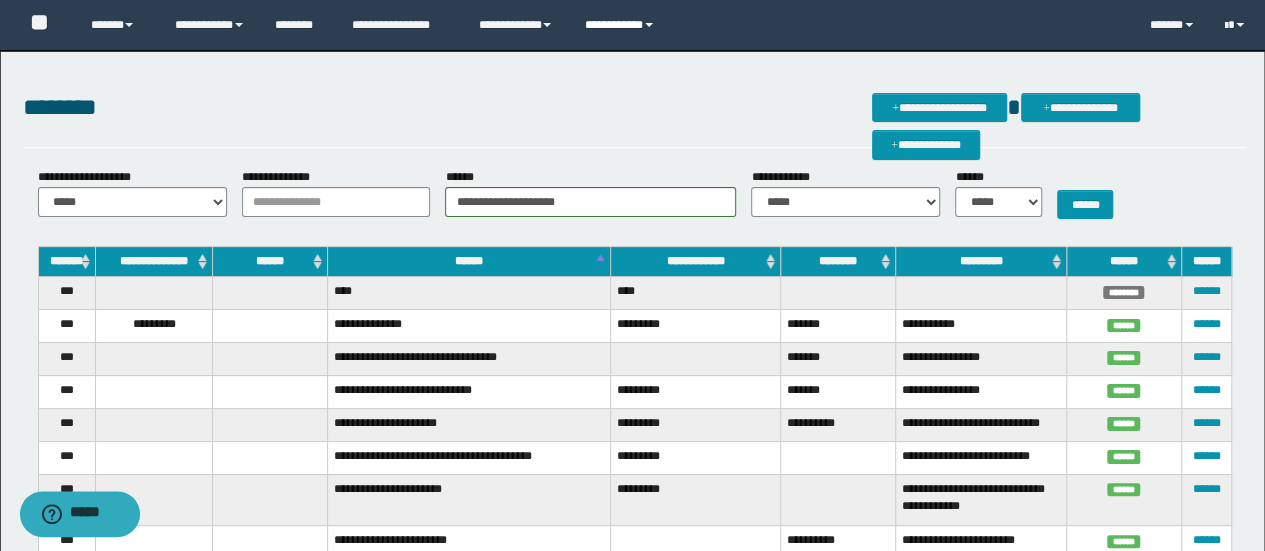 click on "**********" at bounding box center (622, 25) 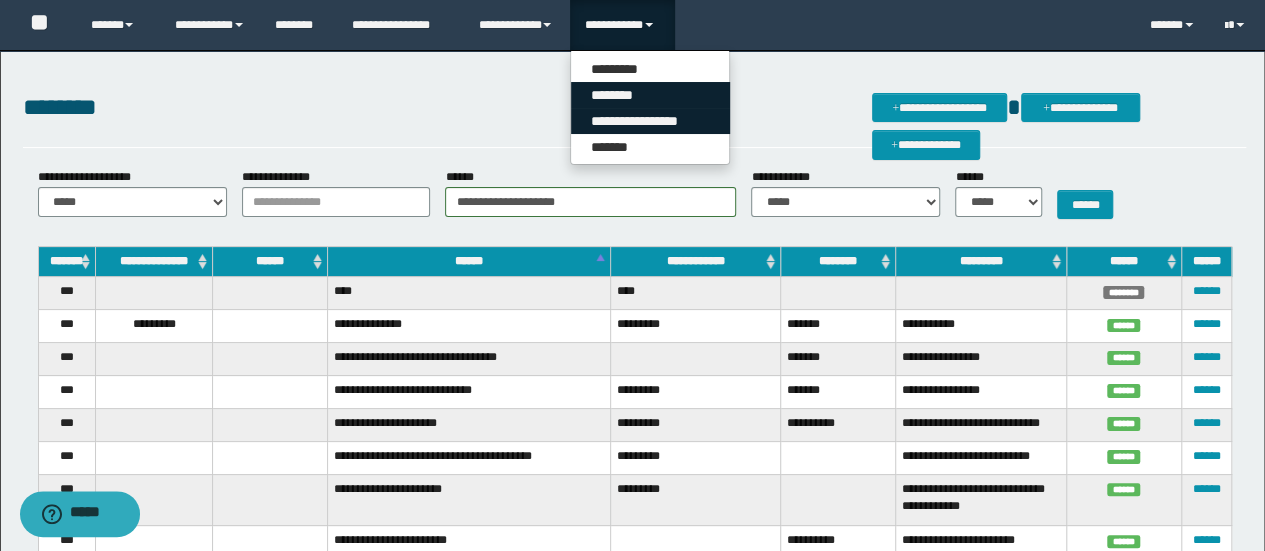 click on "**********" at bounding box center [650, 121] 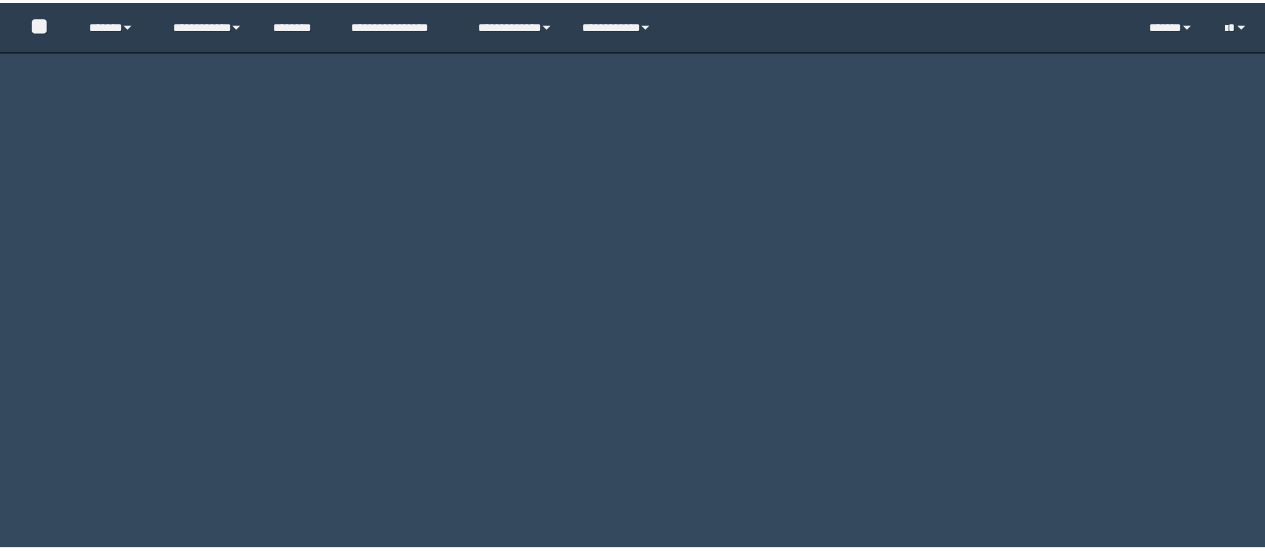 scroll, scrollTop: 0, scrollLeft: 0, axis: both 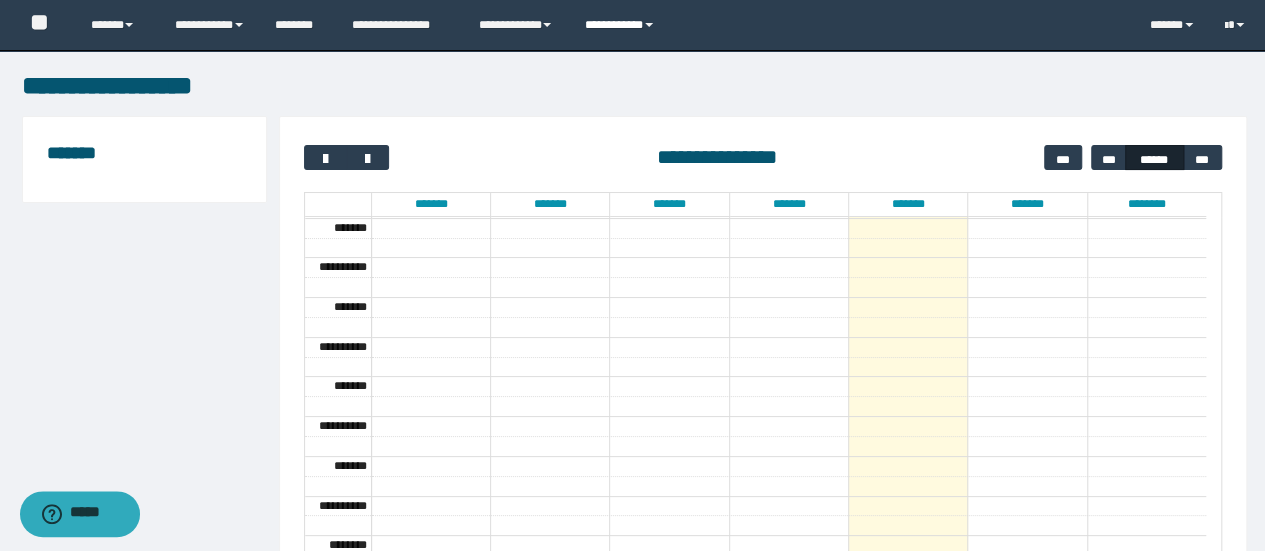 click on "**********" at bounding box center [622, 25] 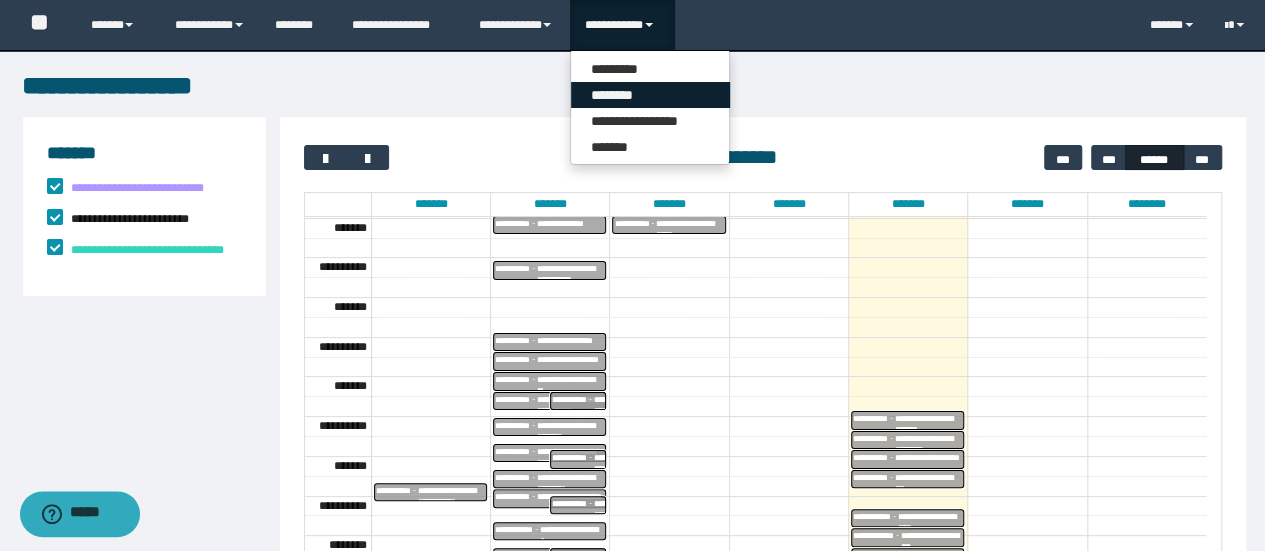 click on "********" at bounding box center [650, 95] 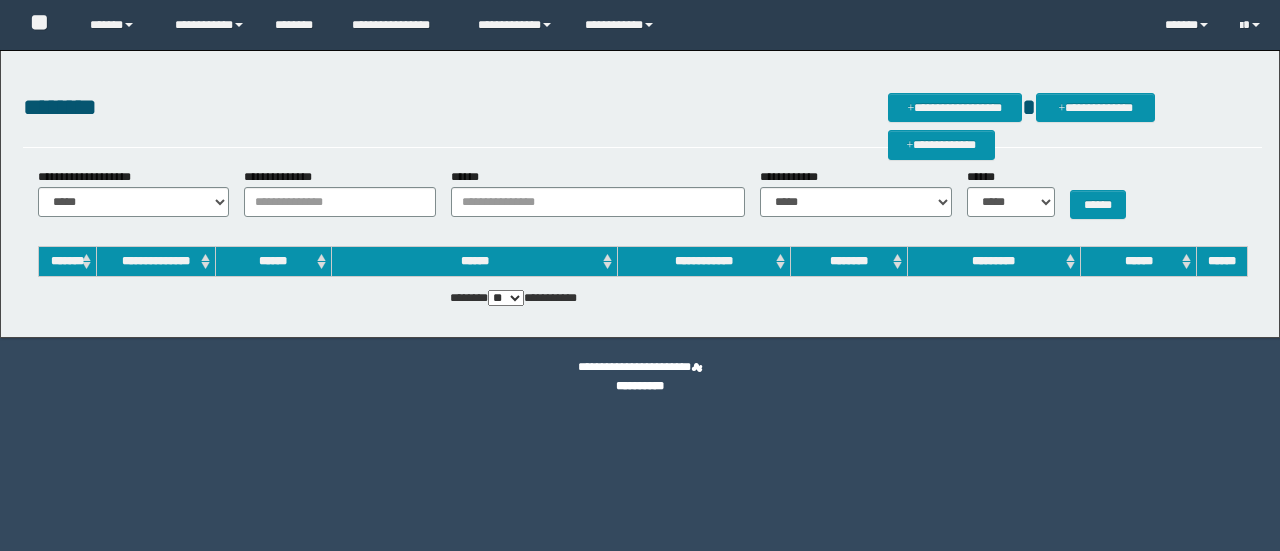 scroll, scrollTop: 0, scrollLeft: 0, axis: both 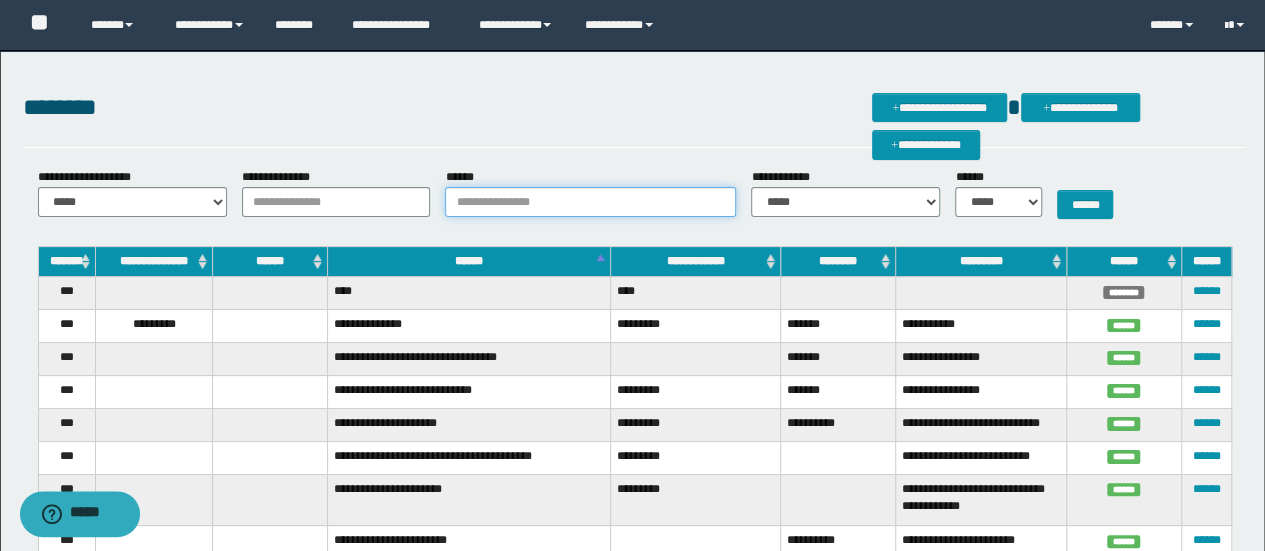 click on "******" at bounding box center (590, 202) 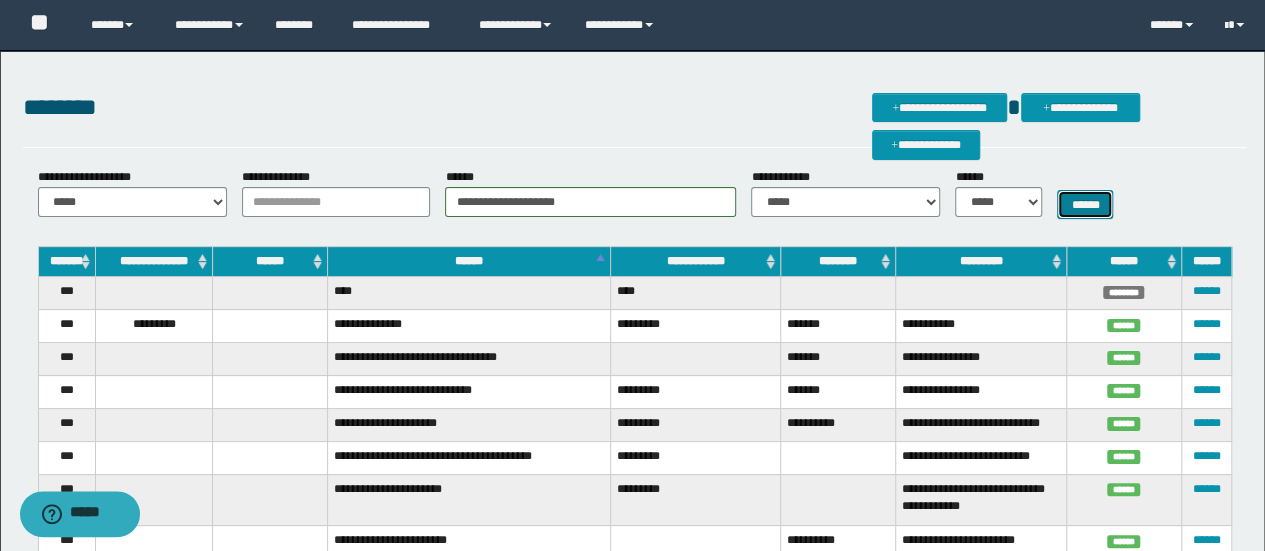 click on "******" at bounding box center (1085, 204) 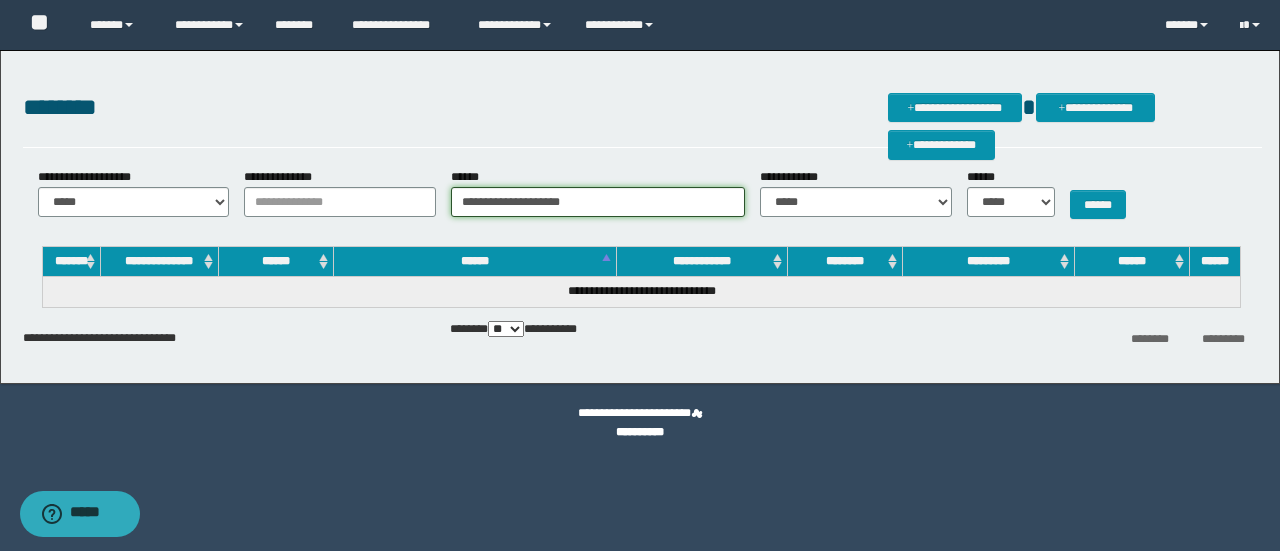 click on "**********" at bounding box center (598, 202) 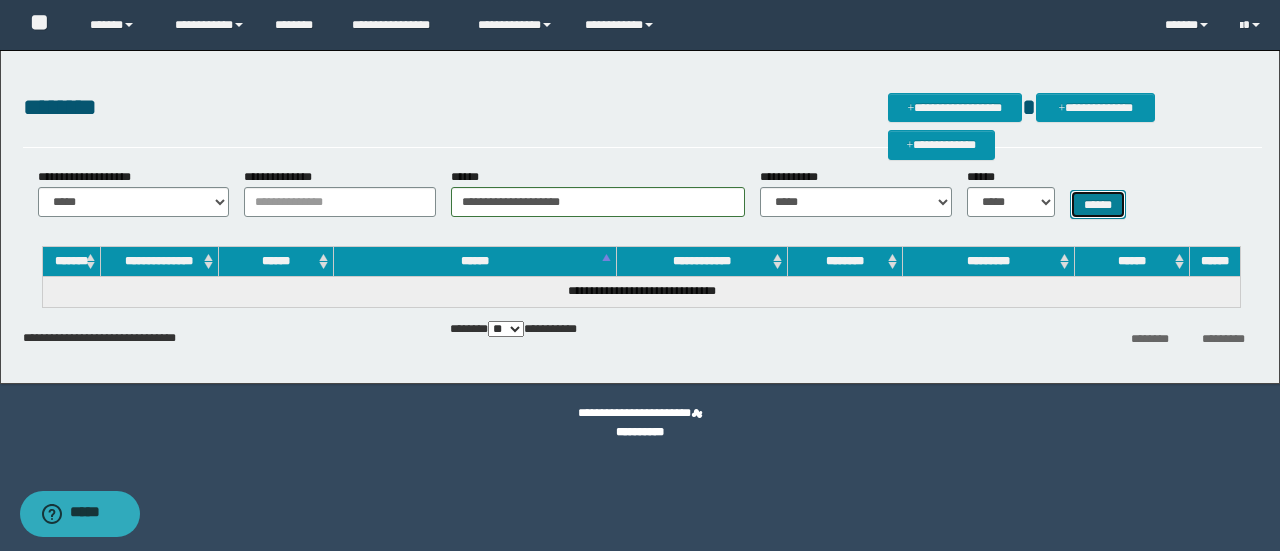 click on "******" at bounding box center [1098, 204] 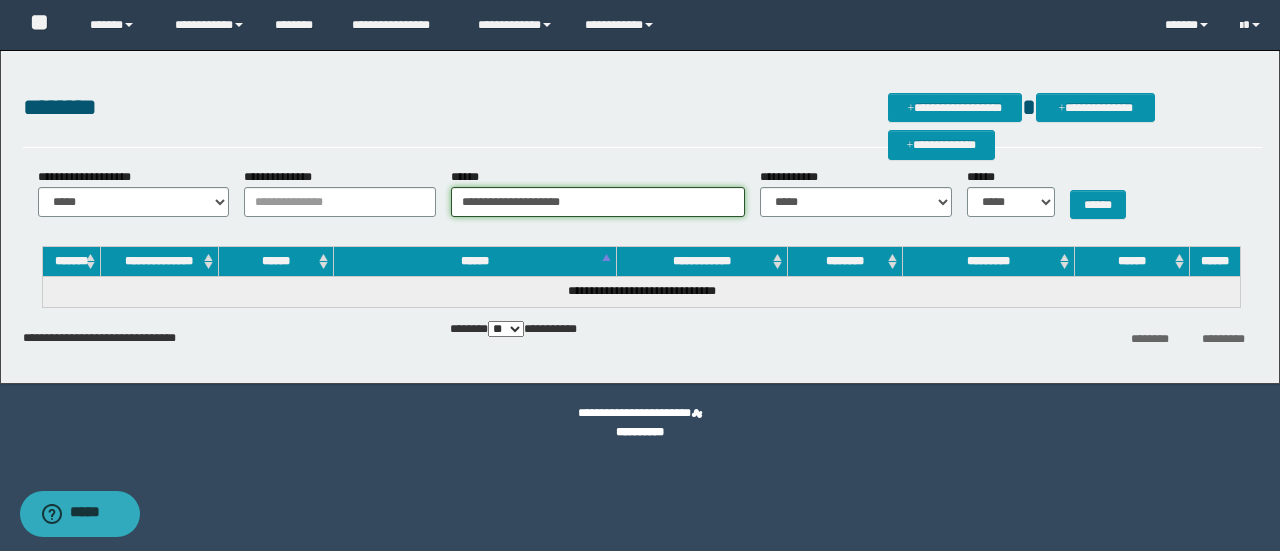 click on "**********" at bounding box center [598, 202] 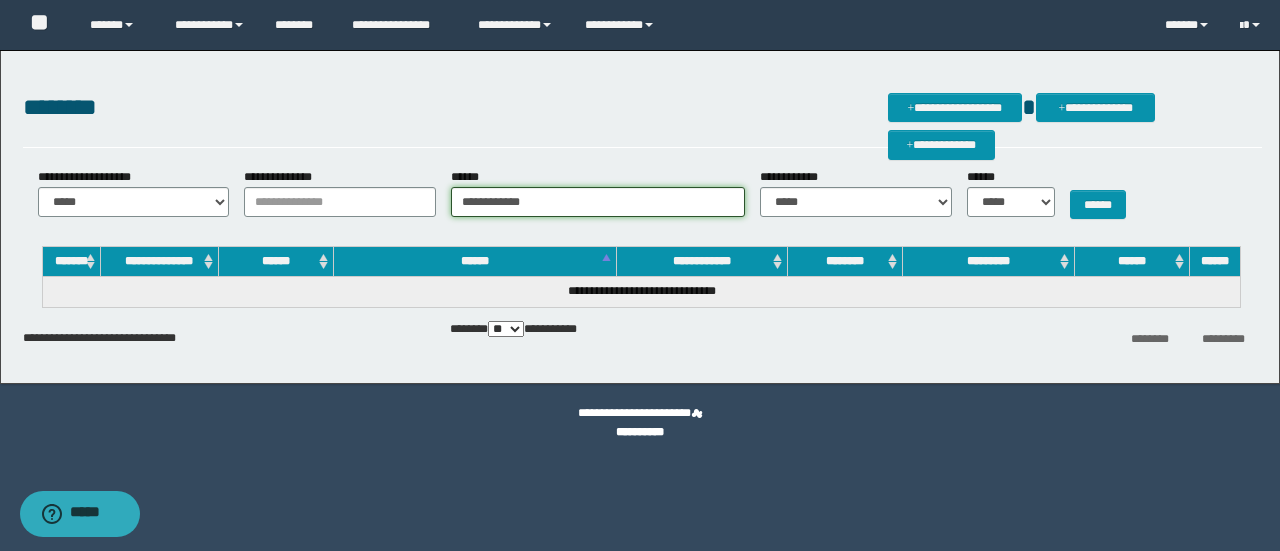 type on "**********" 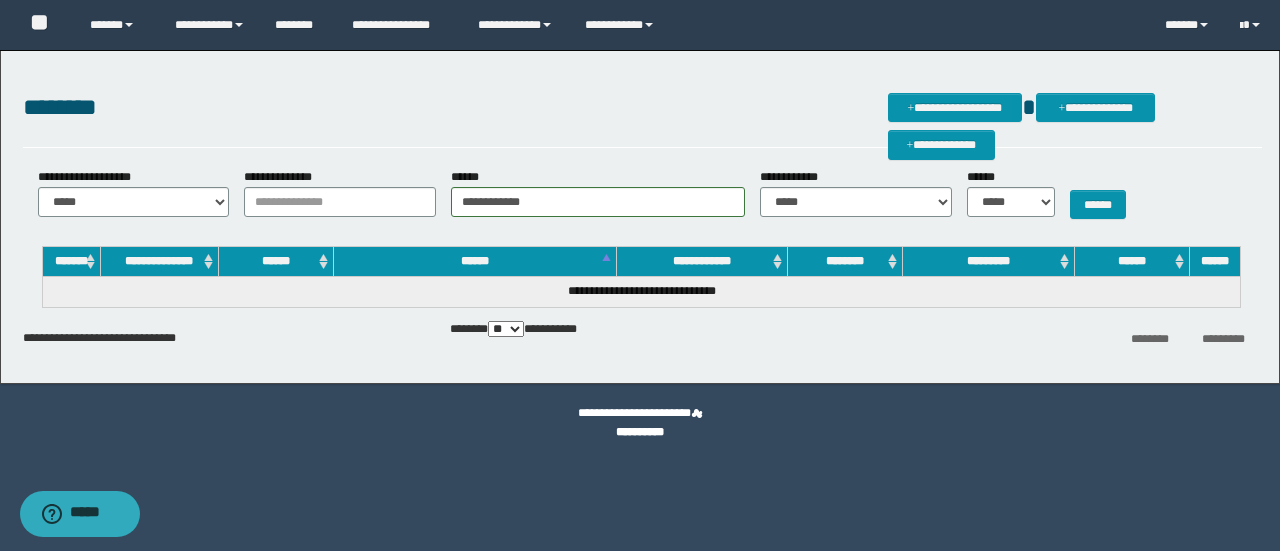 click on "*********" at bounding box center (989, 262) 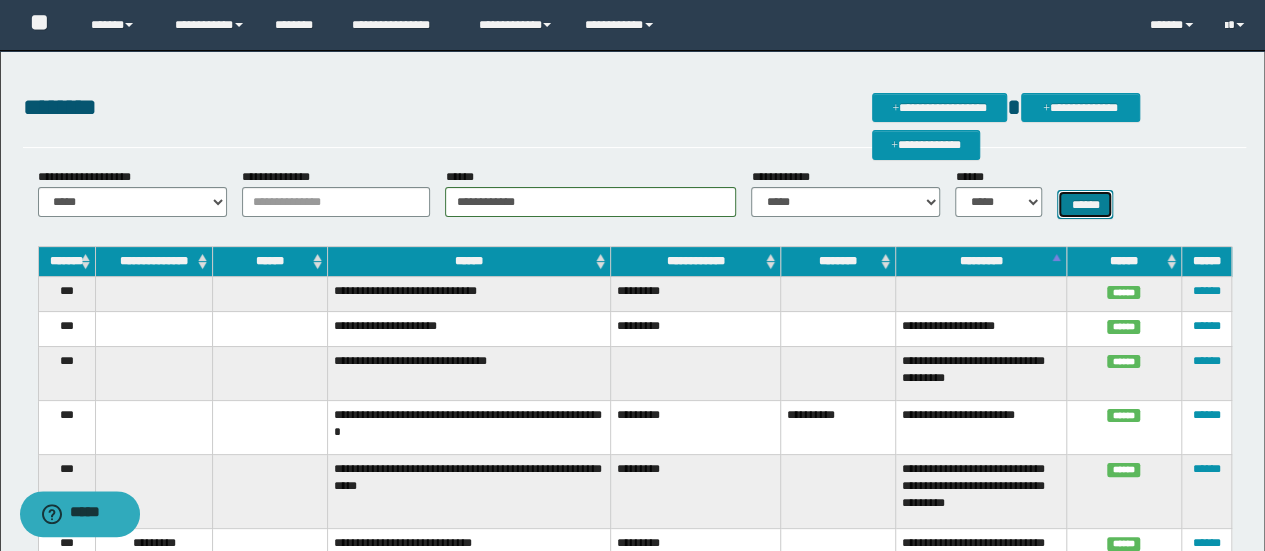 click on "******" at bounding box center [1085, 204] 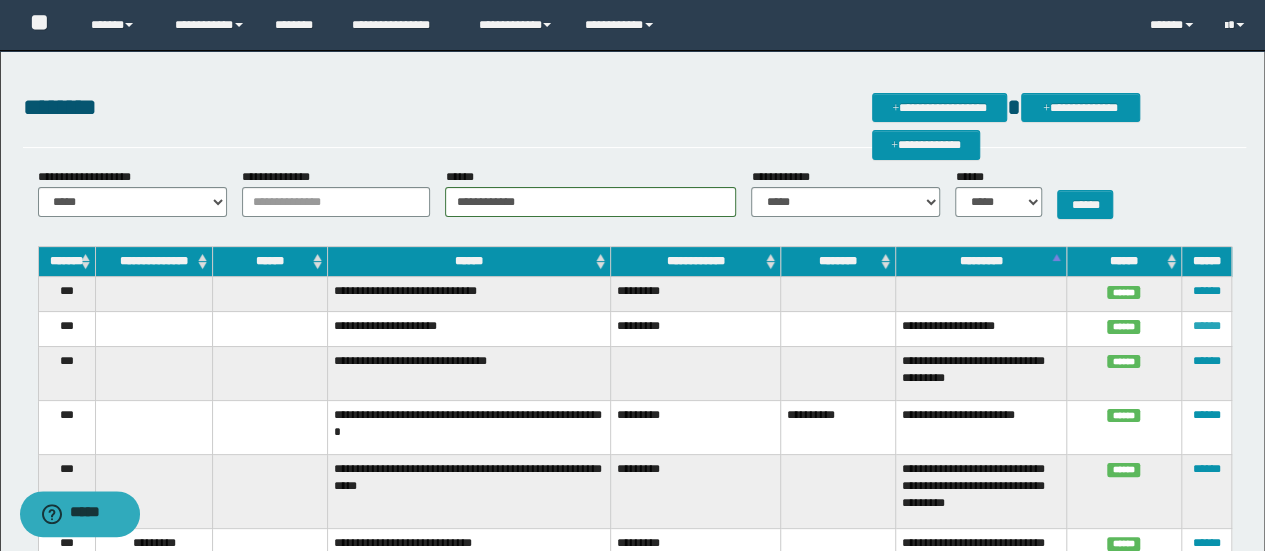 click on "******" at bounding box center (1206, 326) 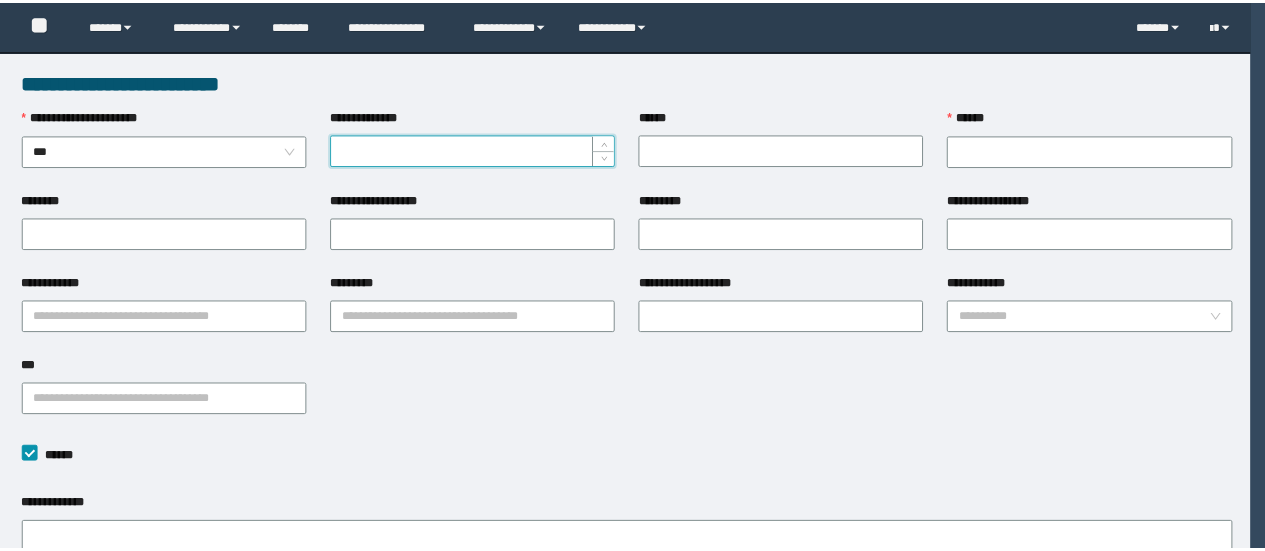 scroll, scrollTop: 0, scrollLeft: 0, axis: both 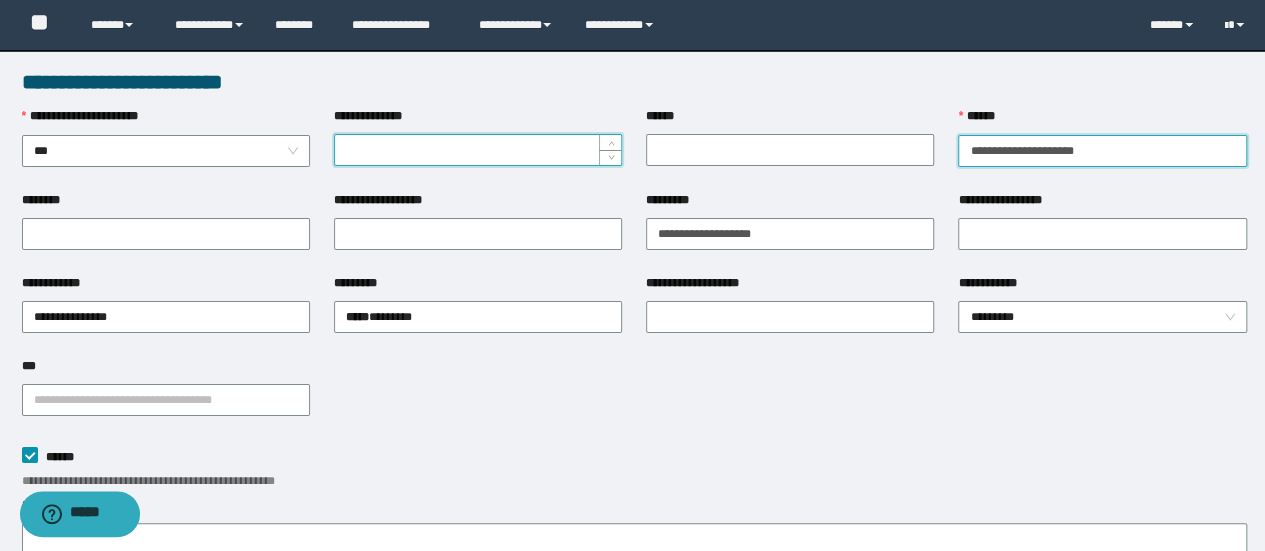 click on "******" at bounding box center [1102, 151] 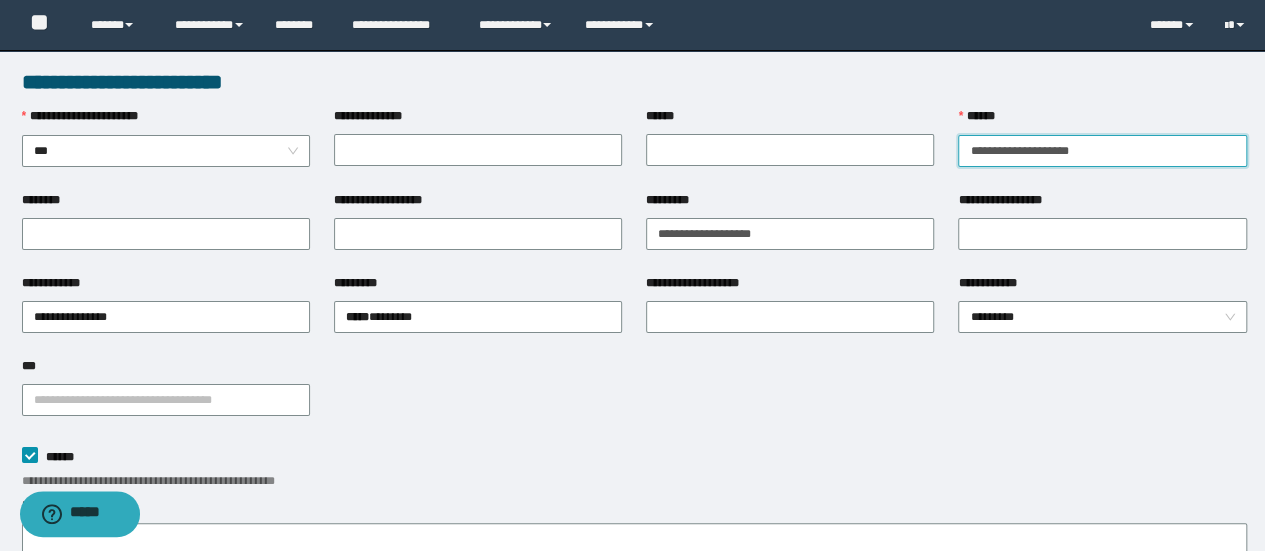 type on "**********" 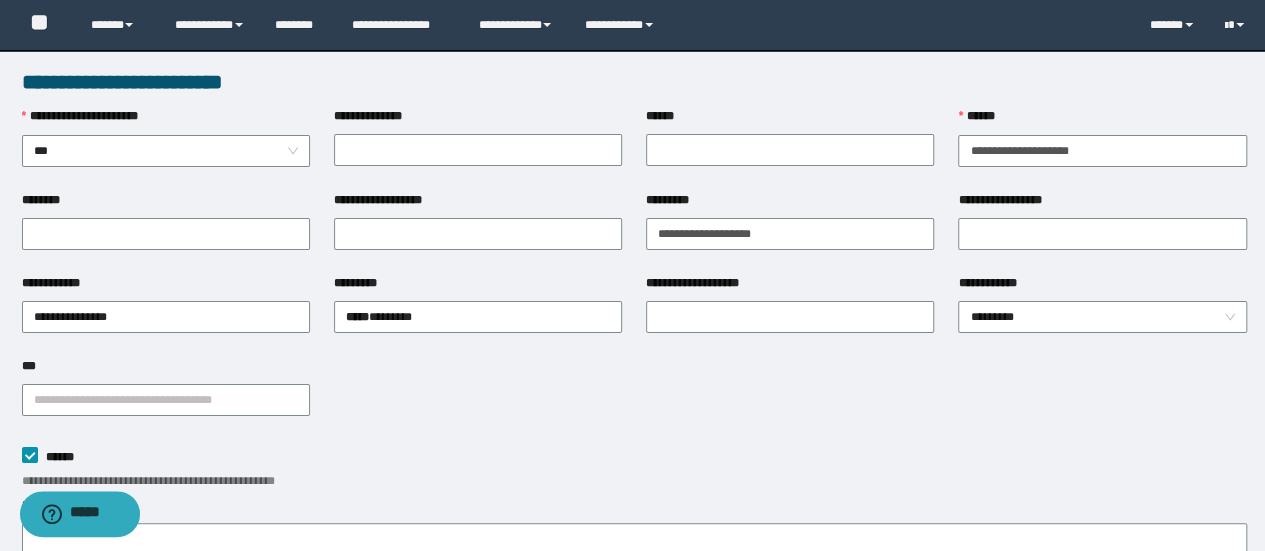 click on "**********" at bounding box center [634, 398] 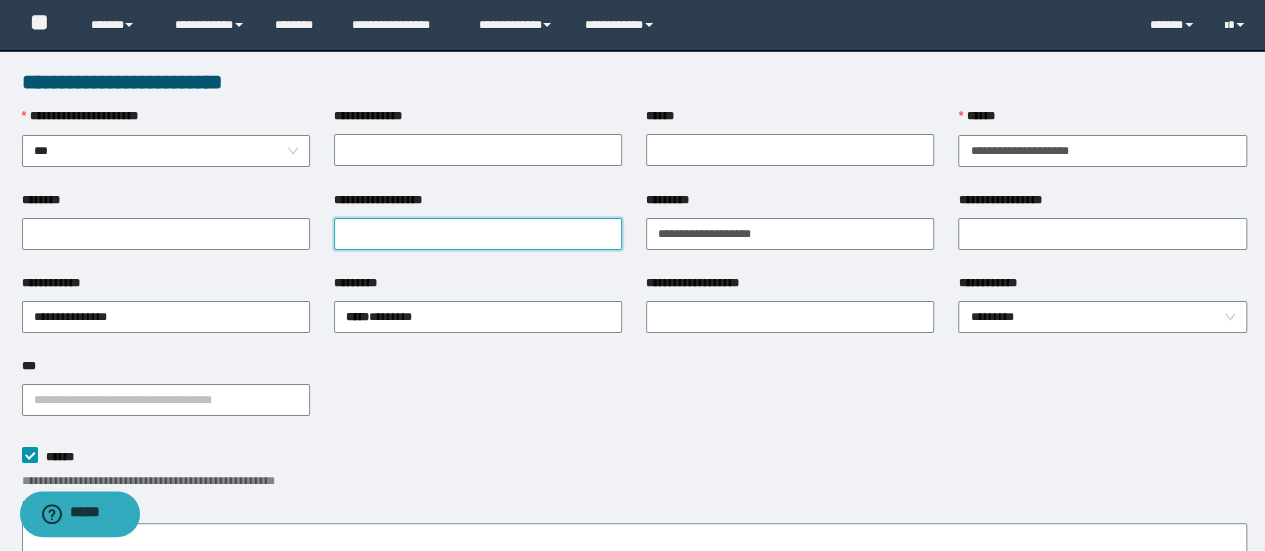 click on "**********" at bounding box center (478, 234) 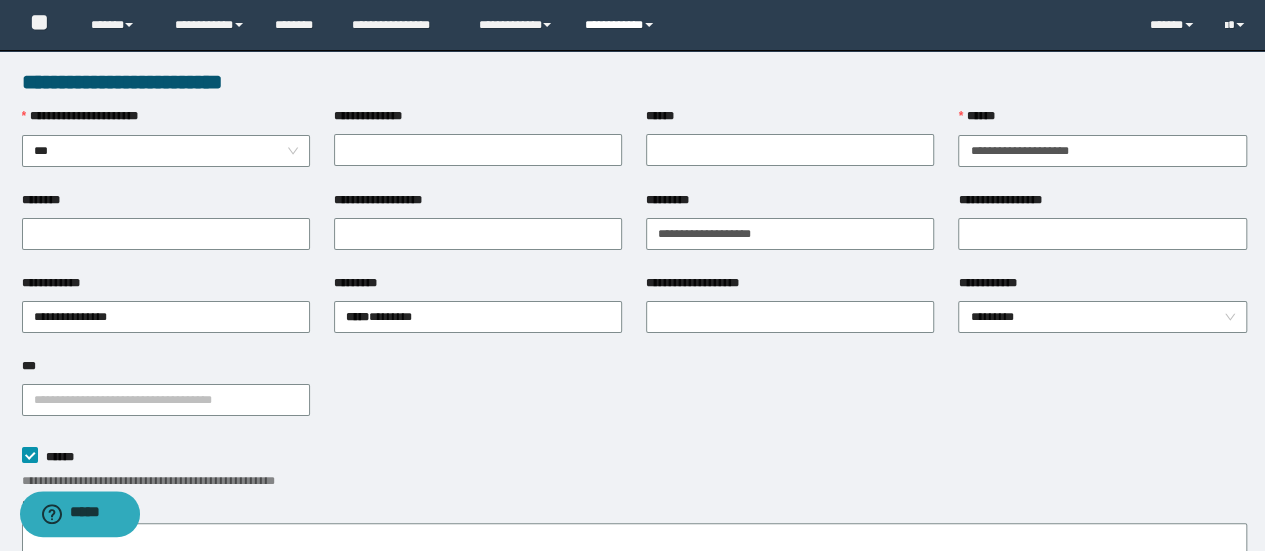 click on "**********" at bounding box center (622, 25) 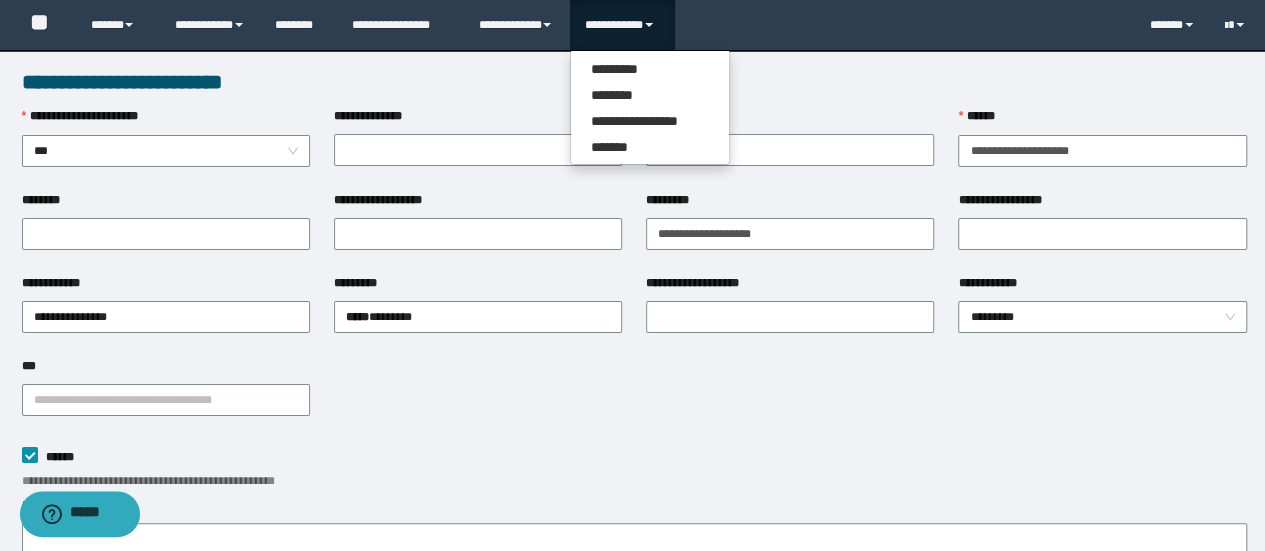 click on "**********" at bounding box center [634, 398] 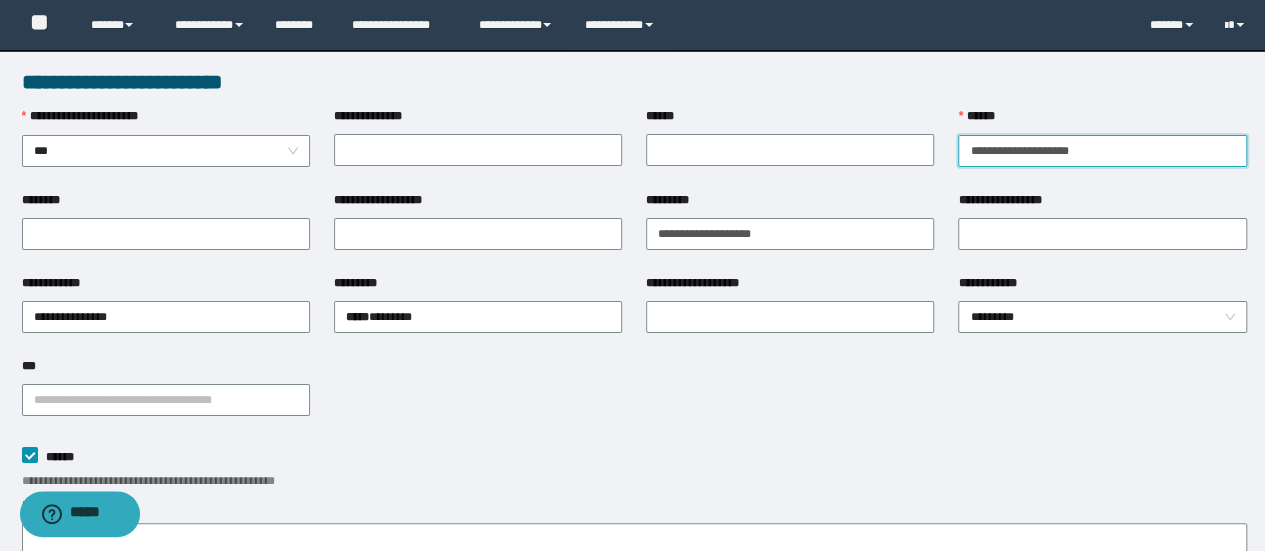 drag, startPoint x: 1139, startPoint y: 151, endPoint x: 900, endPoint y: 184, distance: 241.26749 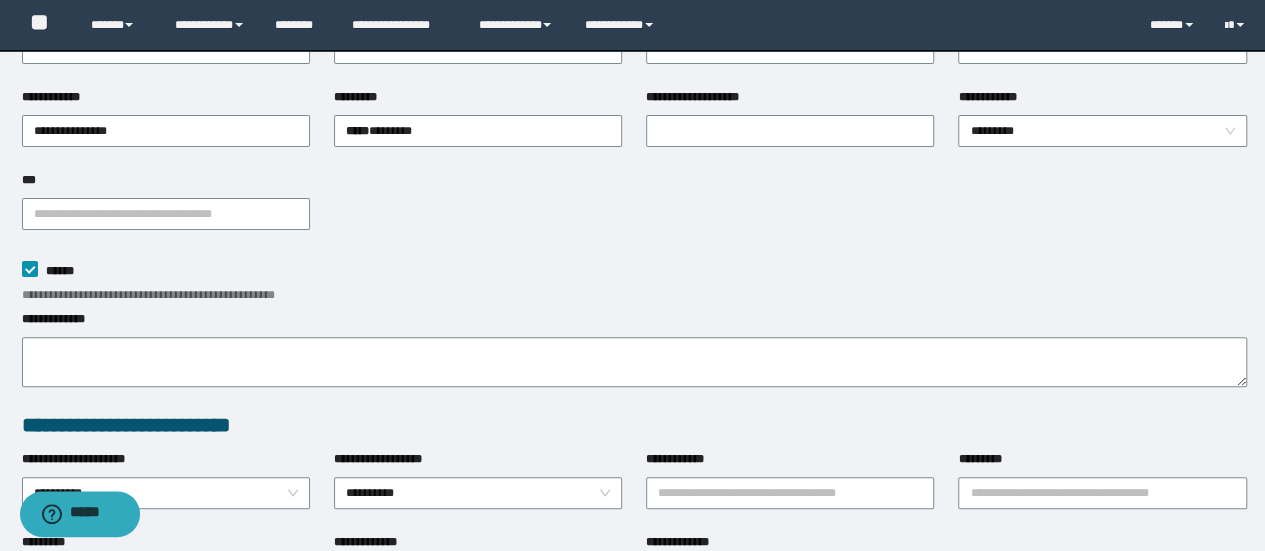scroll, scrollTop: 200, scrollLeft: 0, axis: vertical 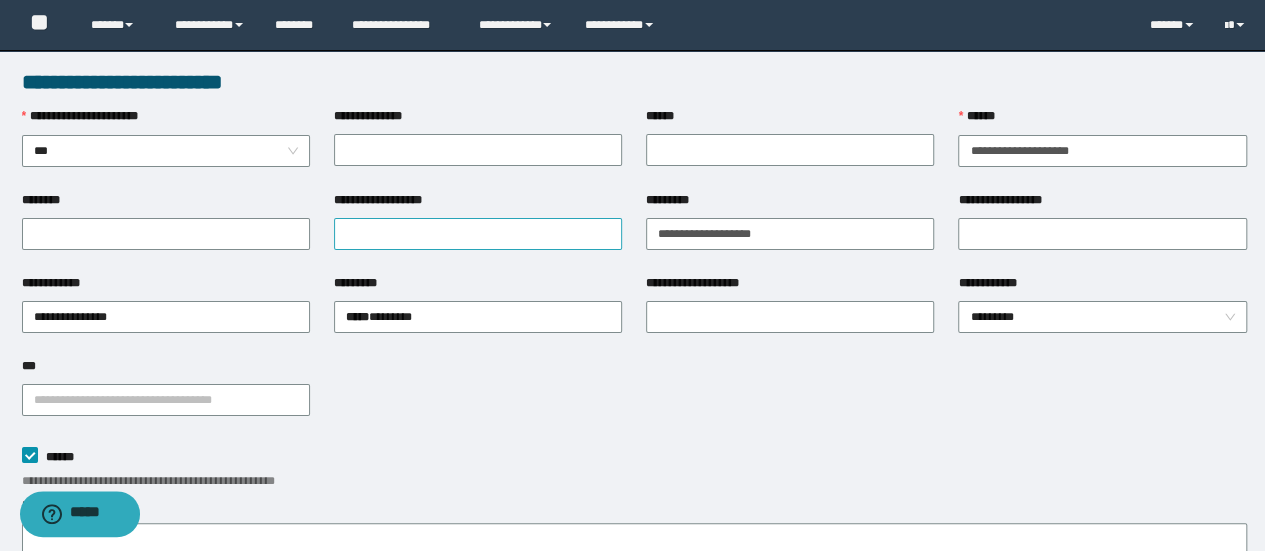 drag, startPoint x: 542, startPoint y: 257, endPoint x: 535, endPoint y: 243, distance: 15.652476 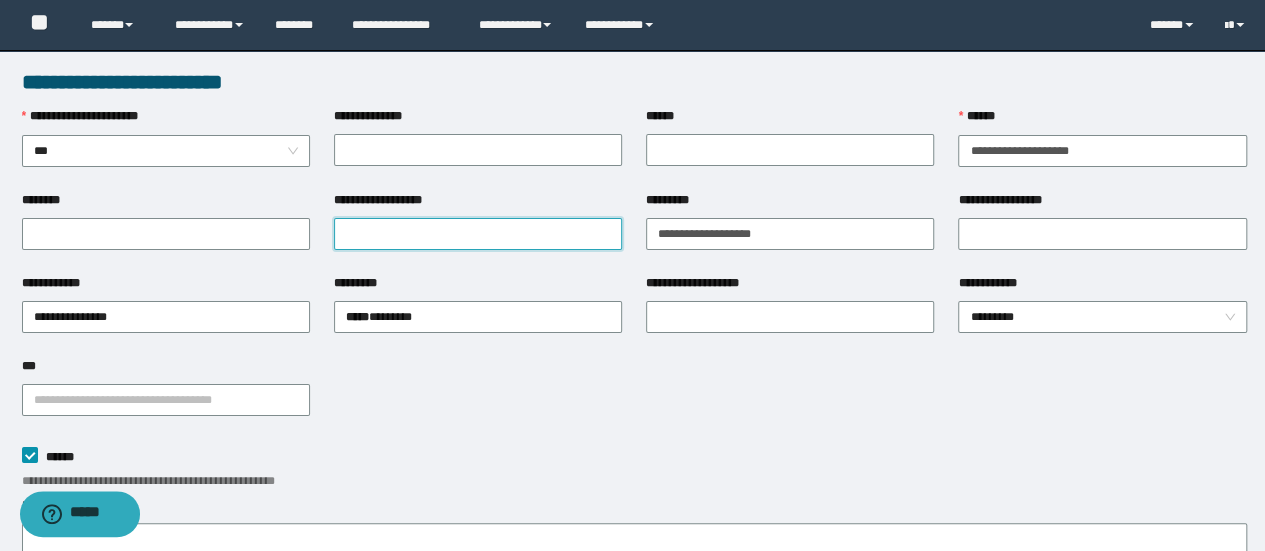 click on "**********" at bounding box center [478, 234] 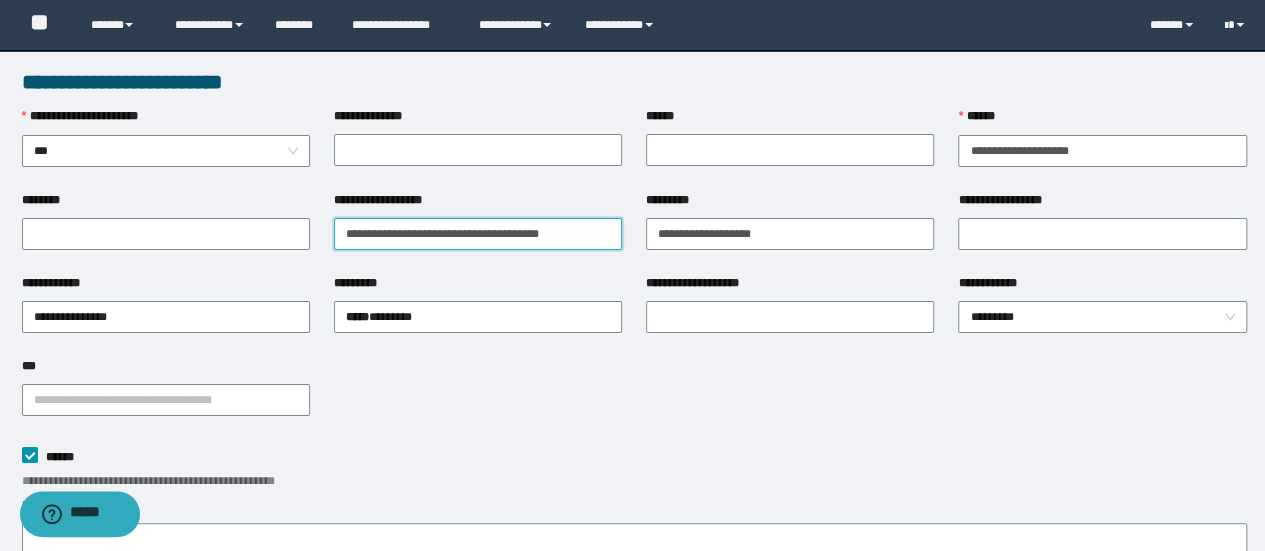 type on "**********" 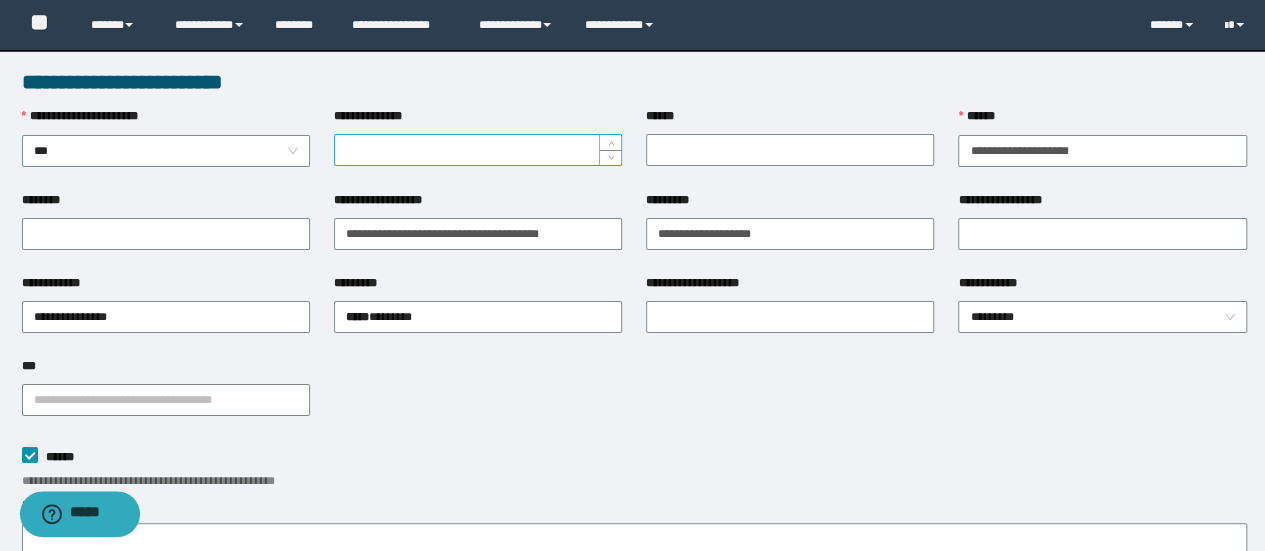 click on "**********" at bounding box center [478, 150] 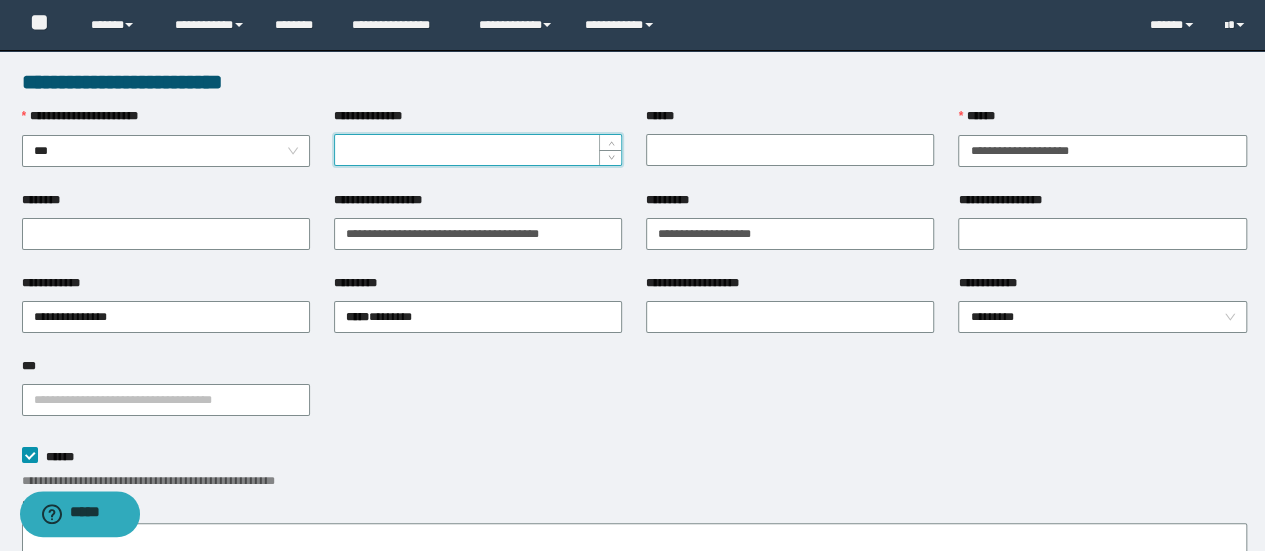 paste on "*********" 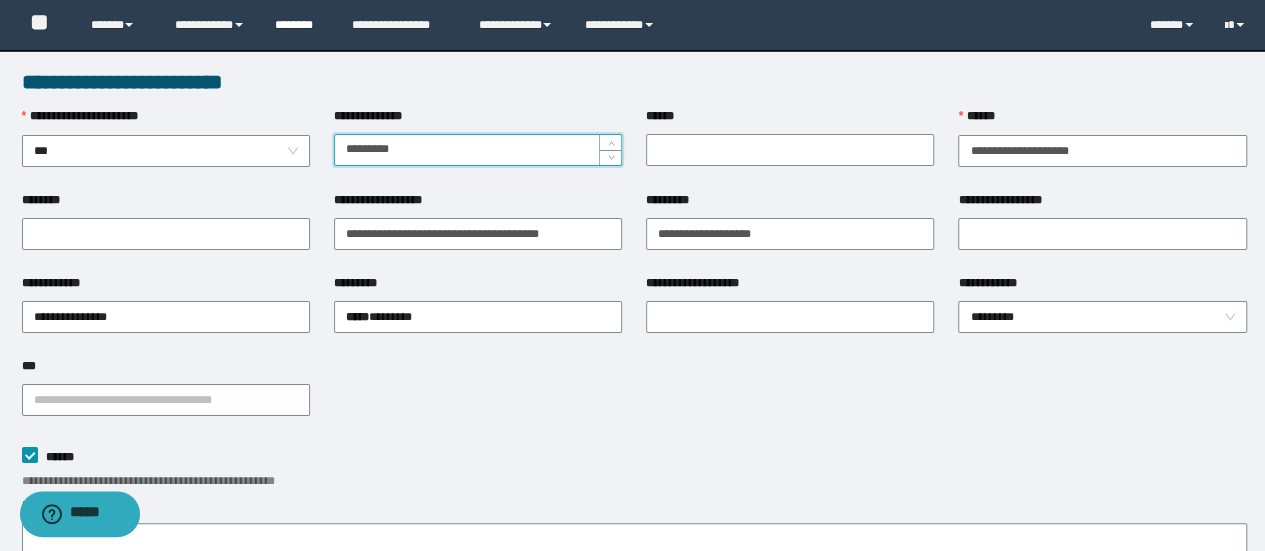type on "*********" 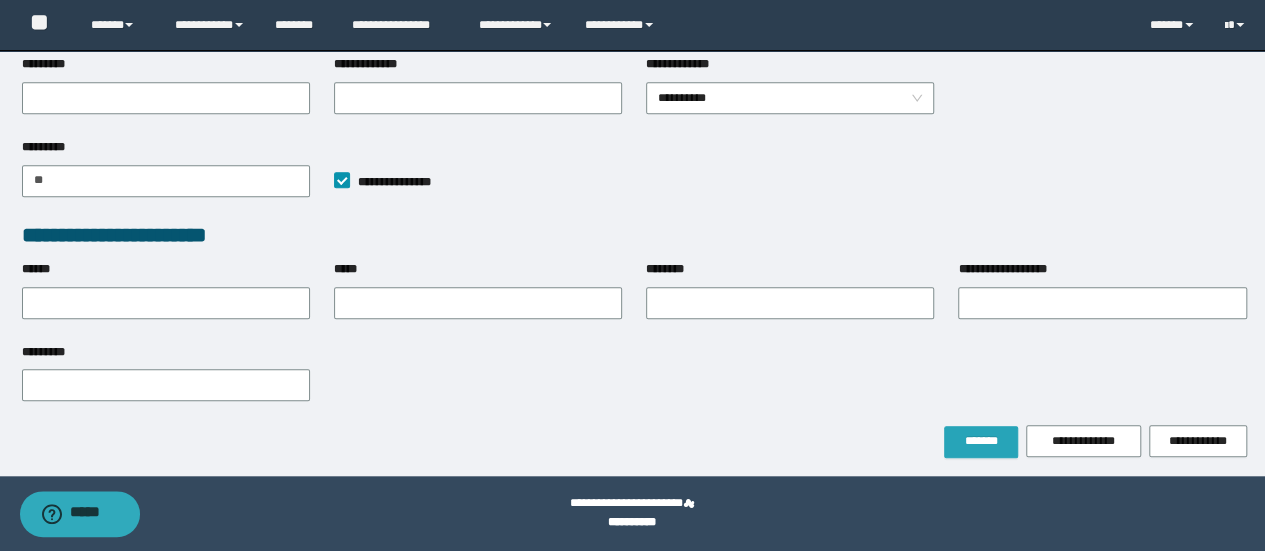 click on "*******" at bounding box center [981, 441] 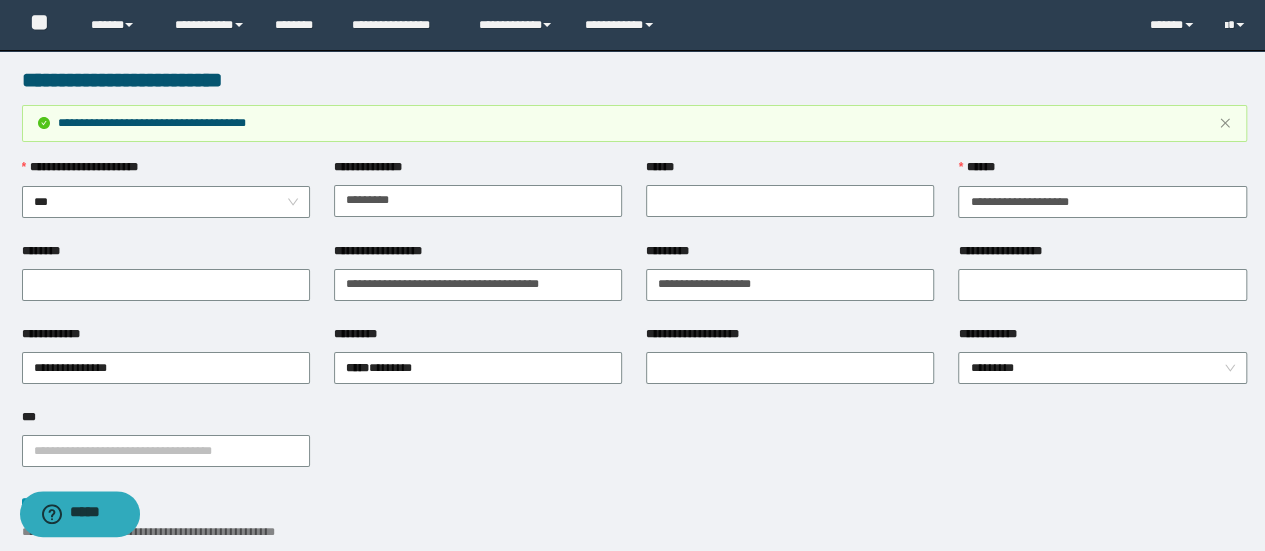 scroll, scrollTop: 0, scrollLeft: 0, axis: both 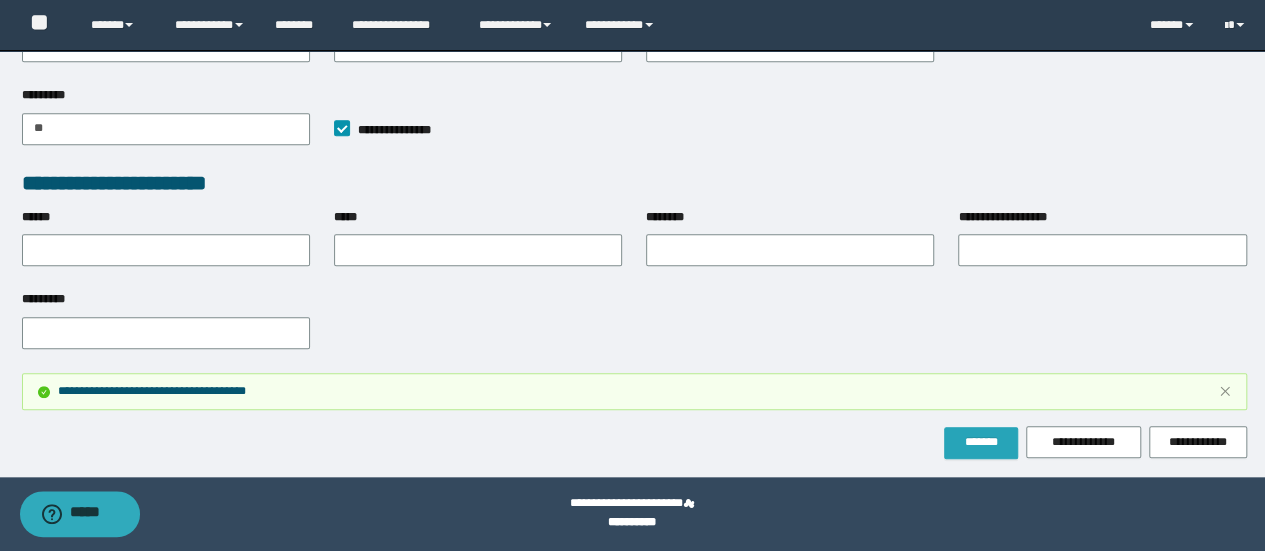 click on "*******" at bounding box center [981, 443] 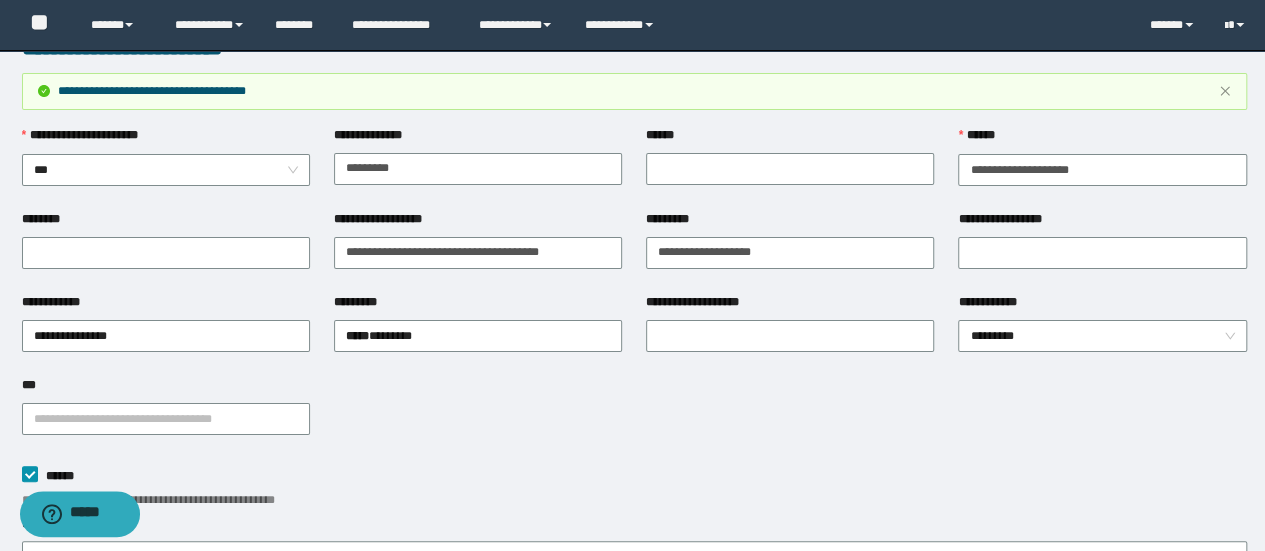 scroll, scrollTop: 0, scrollLeft: 0, axis: both 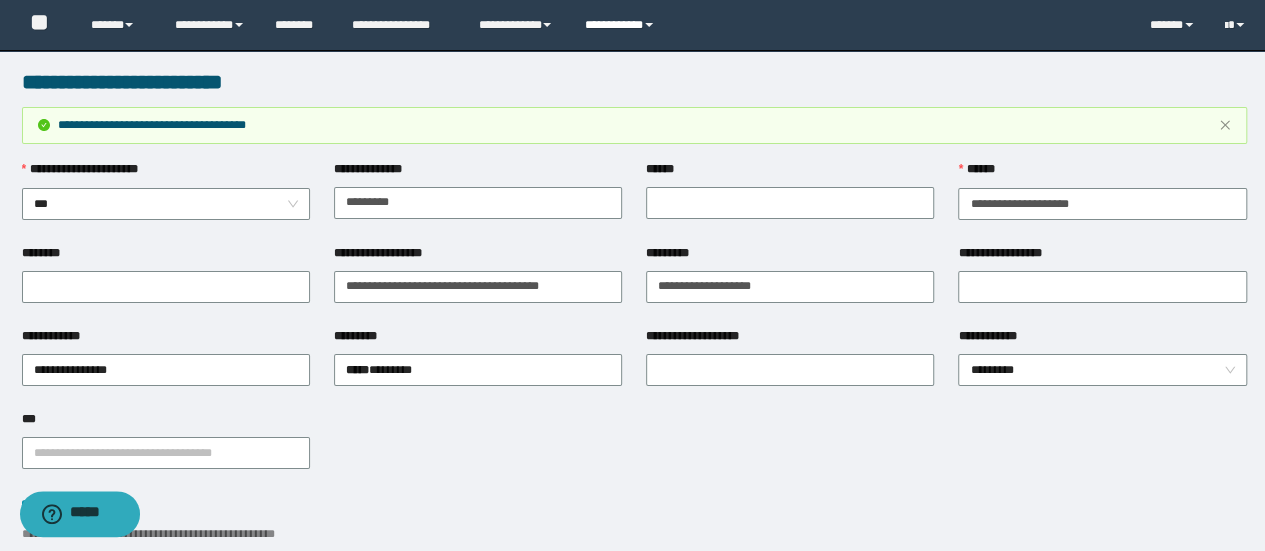 click on "**********" at bounding box center [622, 25] 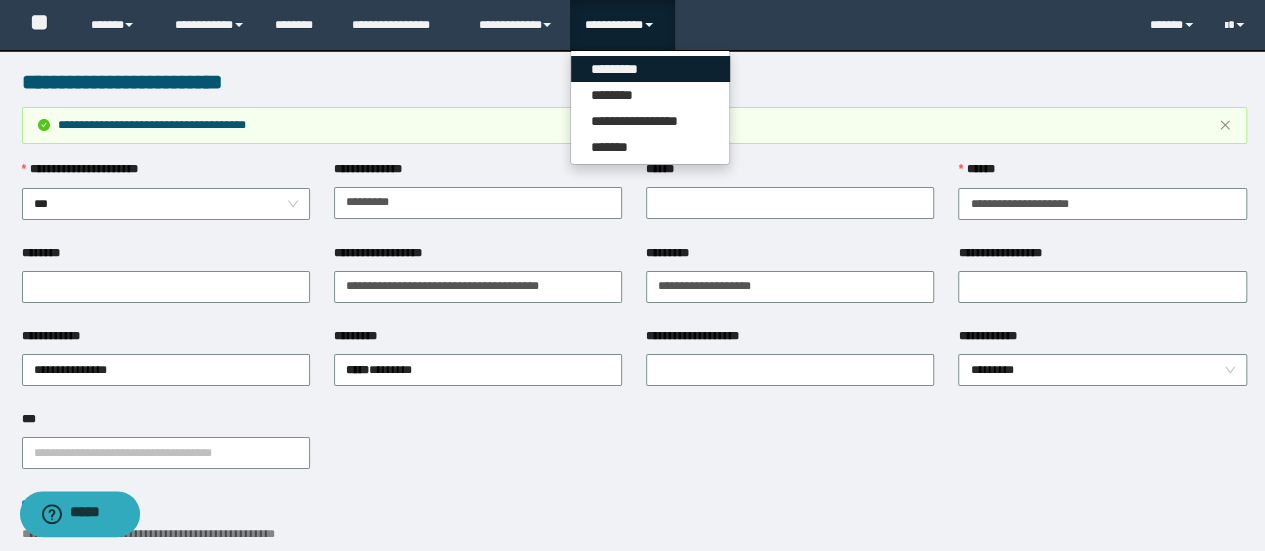 click on "*********" at bounding box center [650, 69] 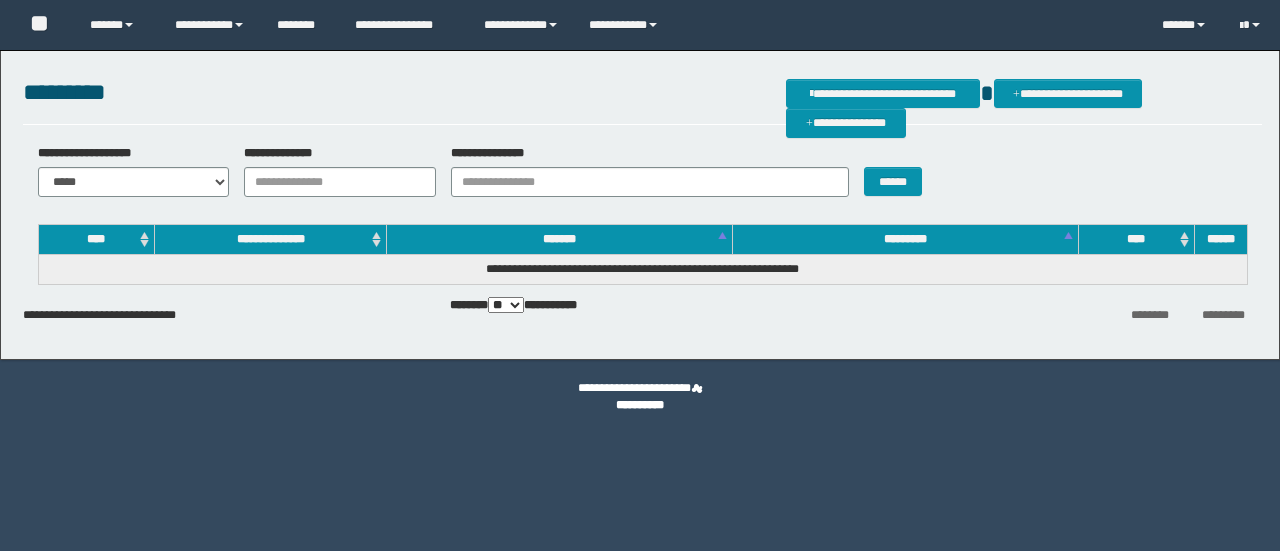 scroll, scrollTop: 0, scrollLeft: 0, axis: both 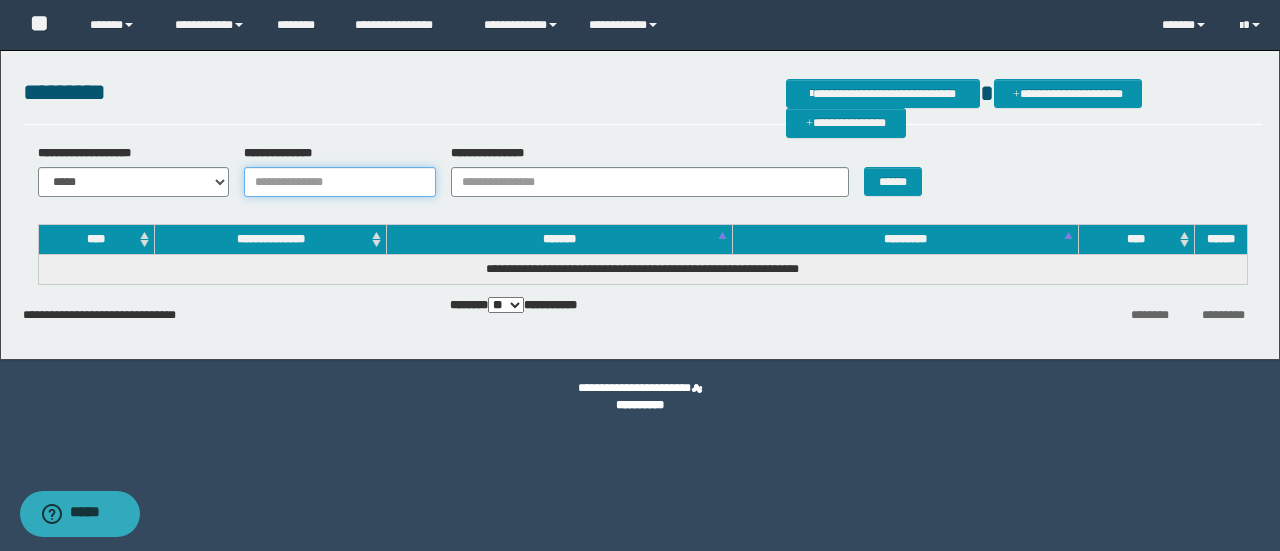click on "**********" at bounding box center [340, 182] 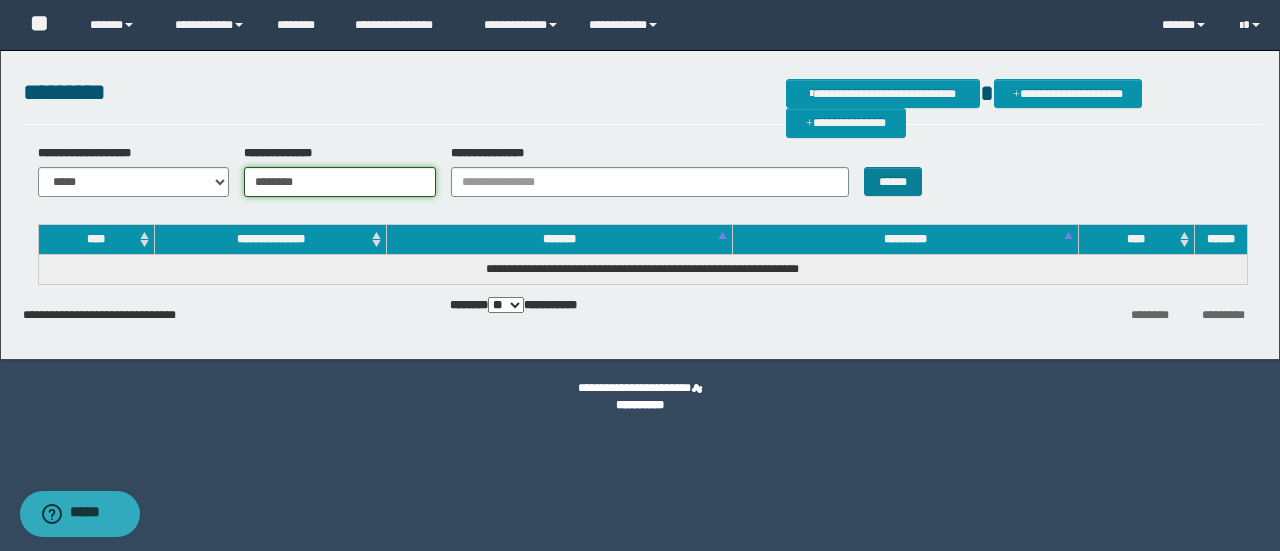 type on "********" 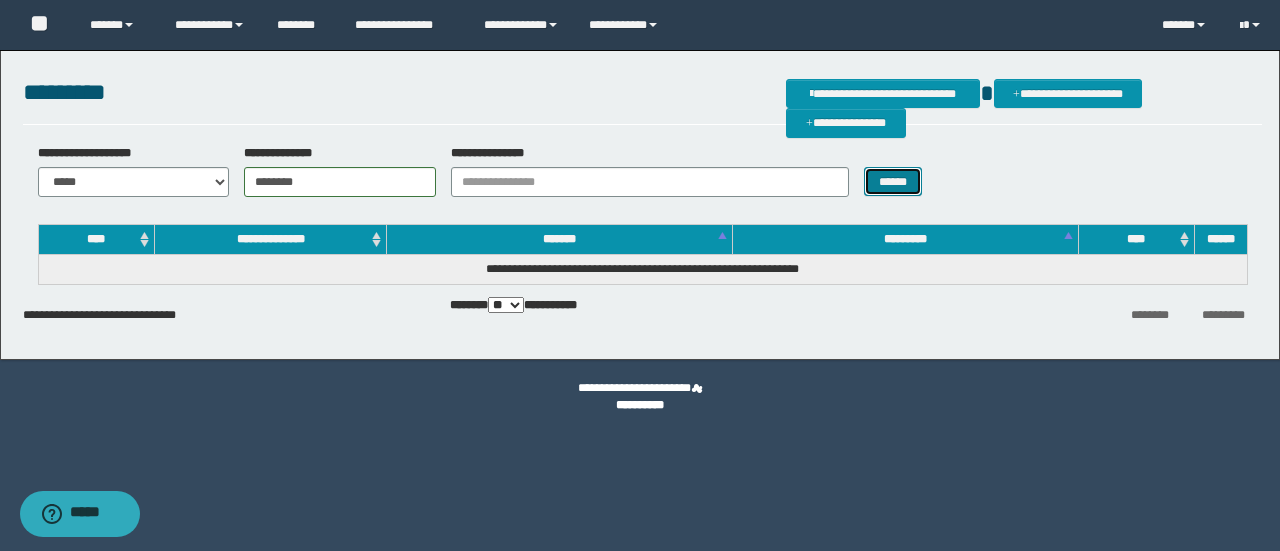click on "******" at bounding box center [893, 181] 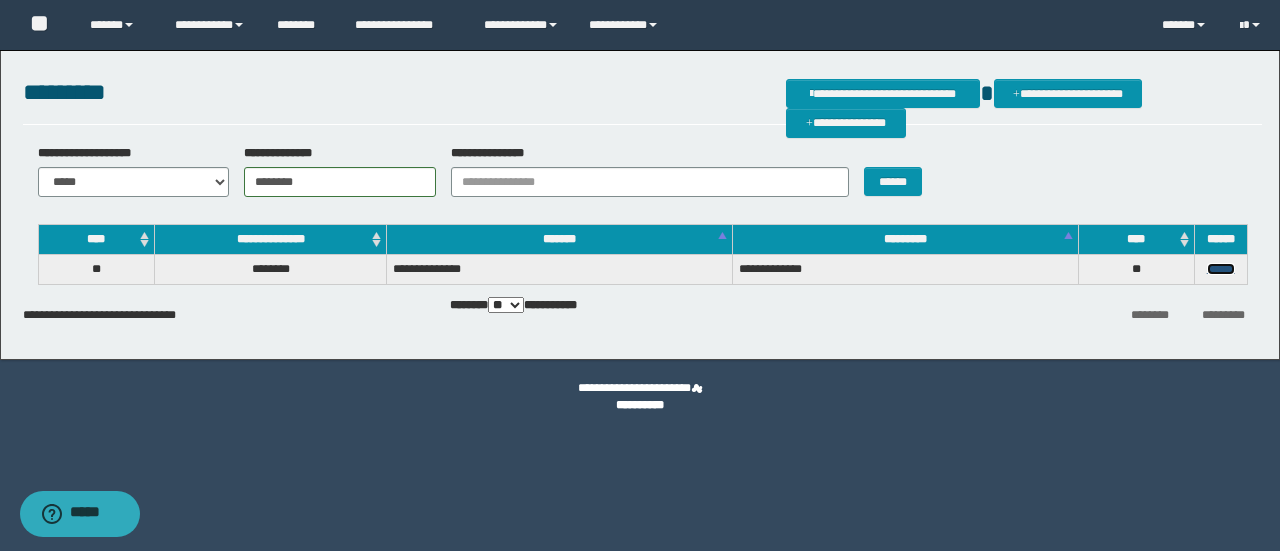 click on "******" at bounding box center [1221, 269] 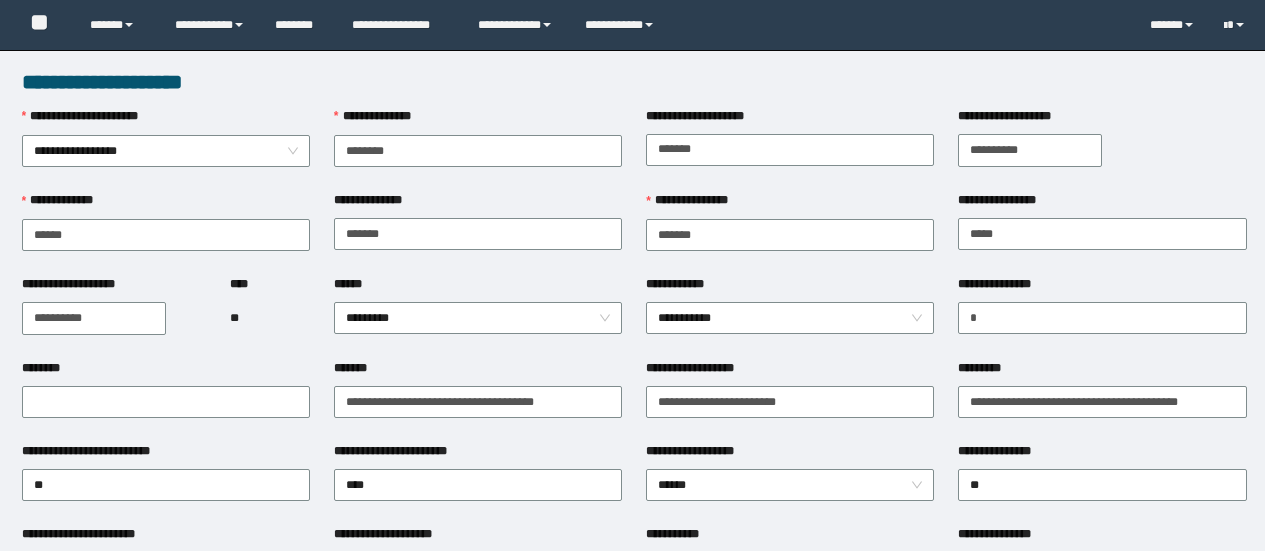 scroll, scrollTop: 0, scrollLeft: 0, axis: both 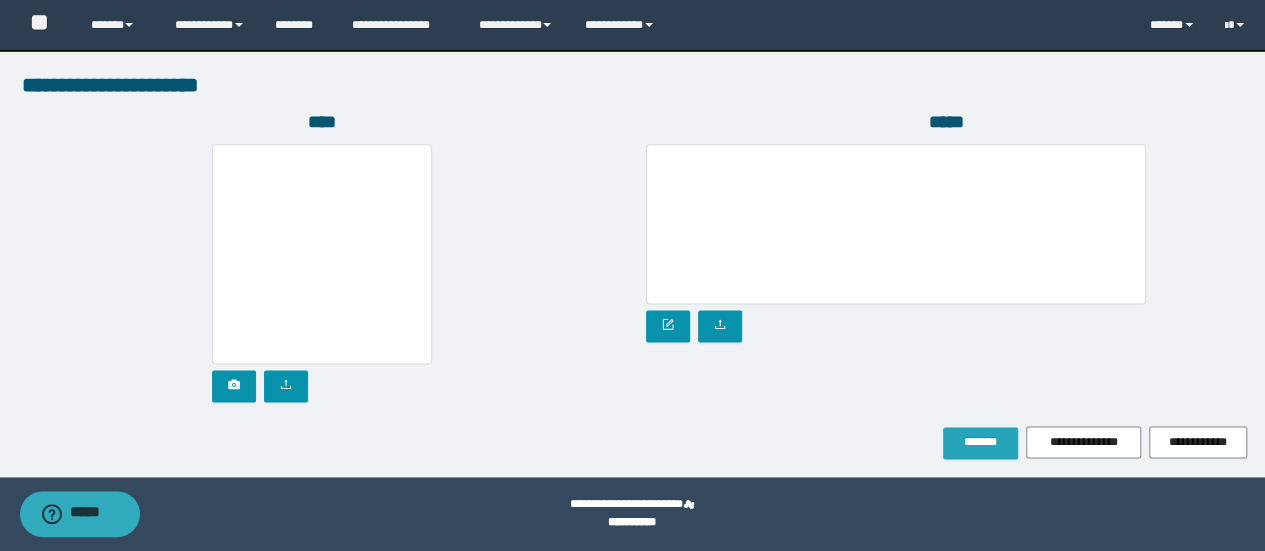 click on "*******" at bounding box center [980, 442] 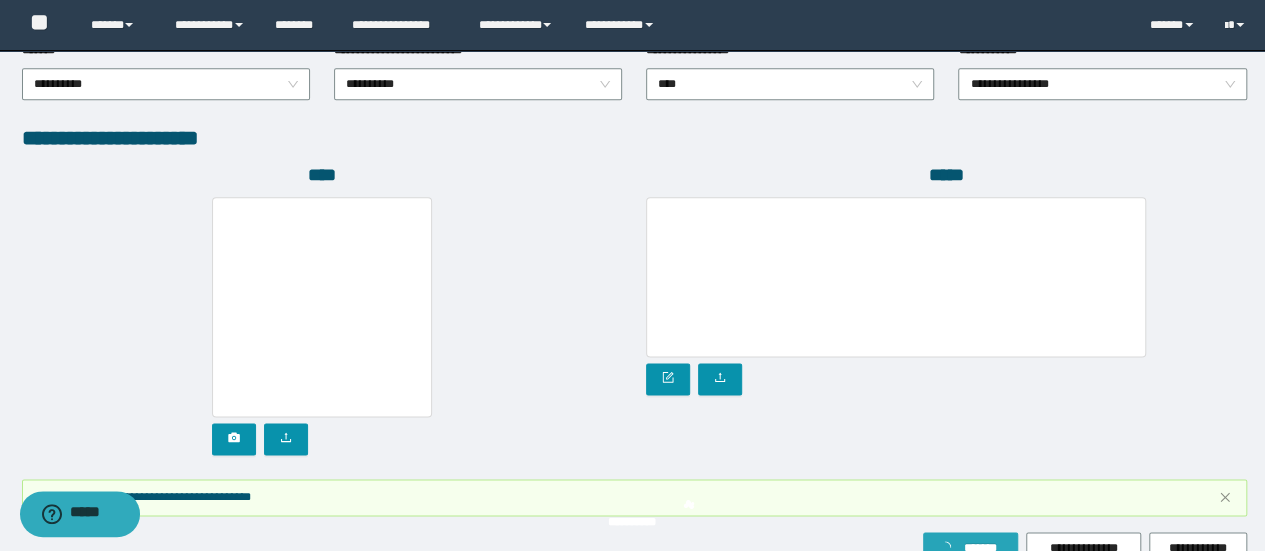 scroll, scrollTop: 1202, scrollLeft: 0, axis: vertical 